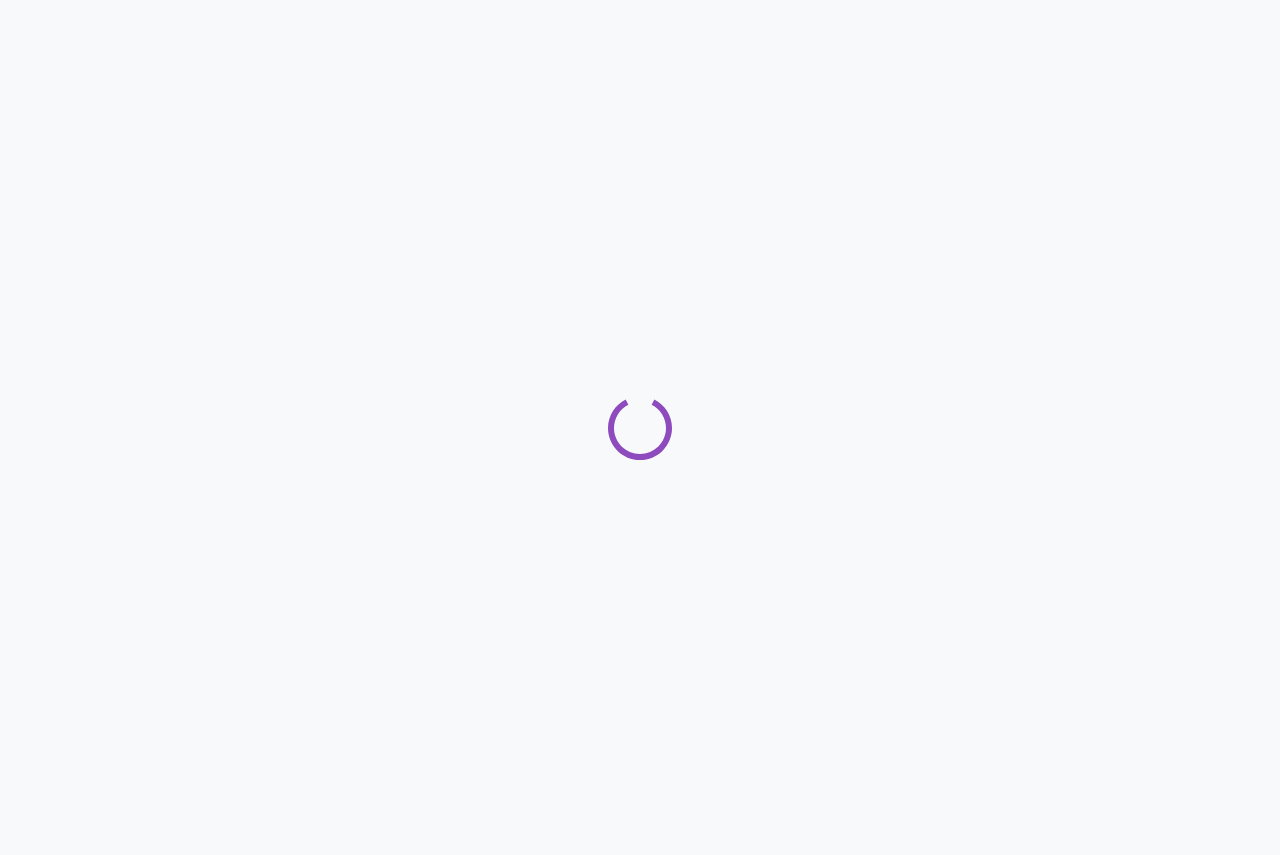 scroll, scrollTop: 0, scrollLeft: 0, axis: both 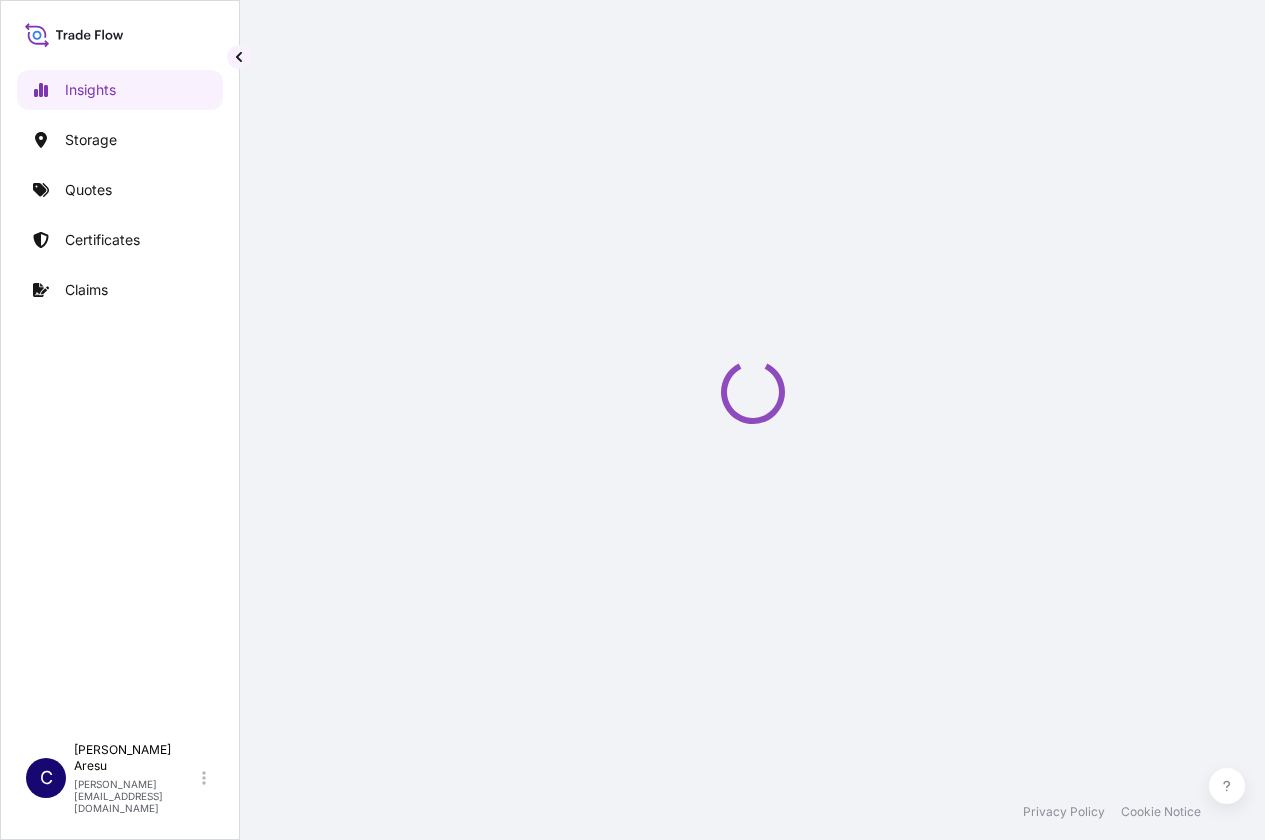 select on "2025" 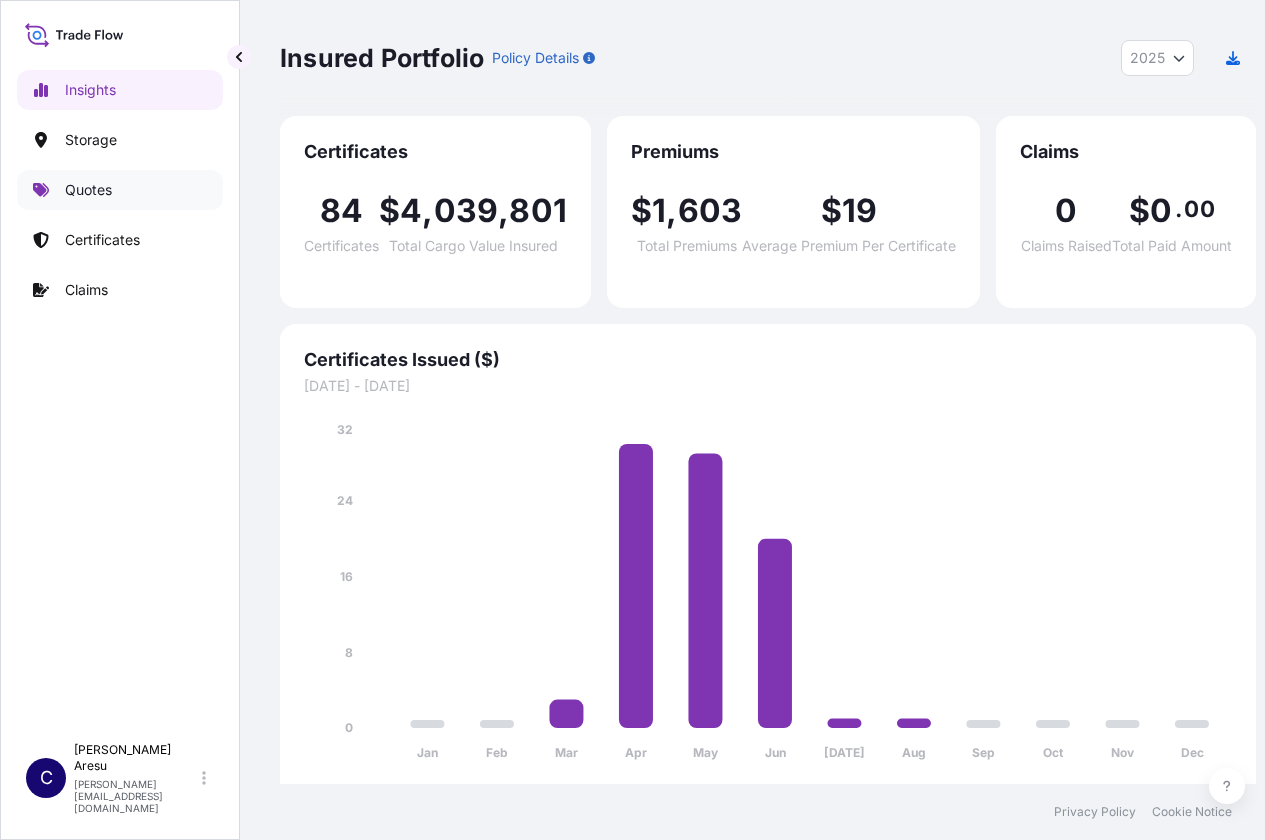 click on "Quotes" at bounding box center [88, 190] 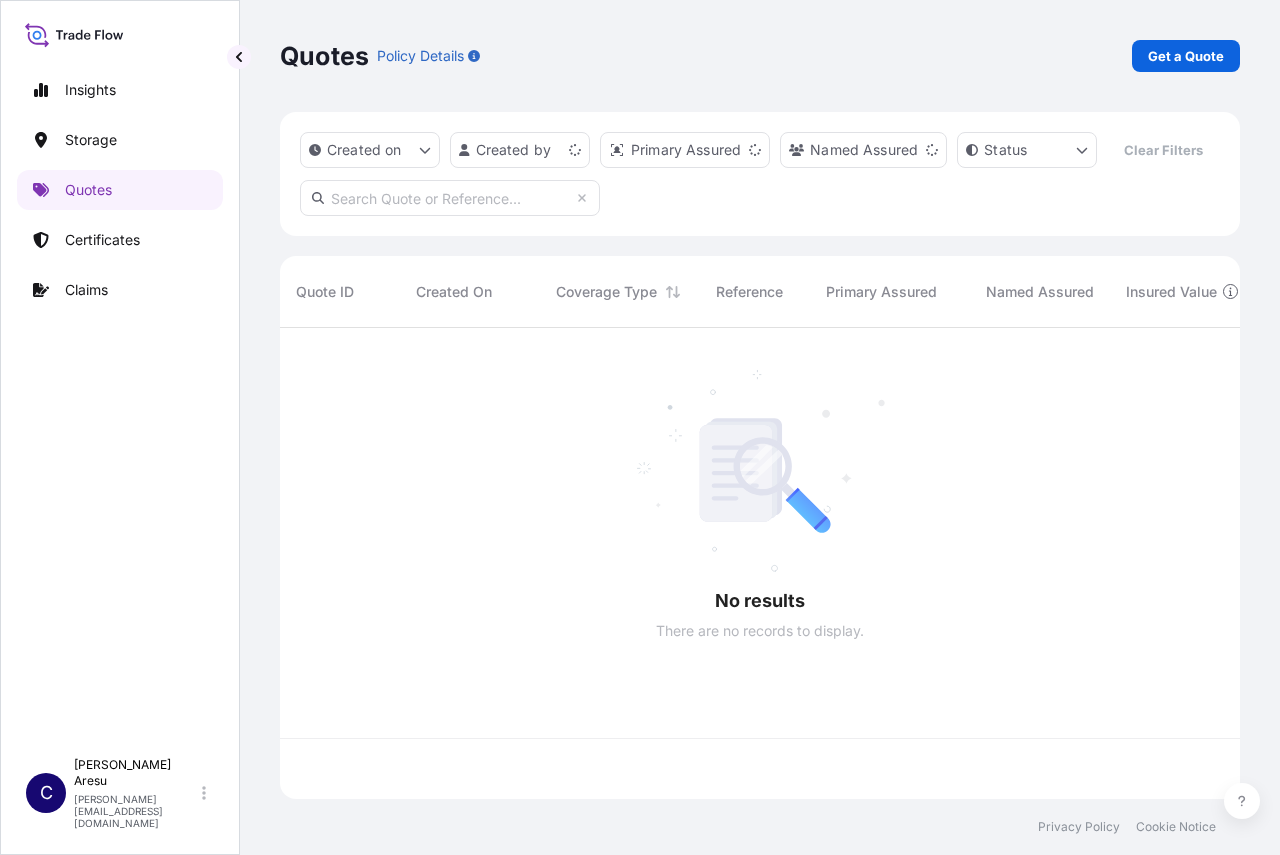 scroll, scrollTop: 16, scrollLeft: 16, axis: both 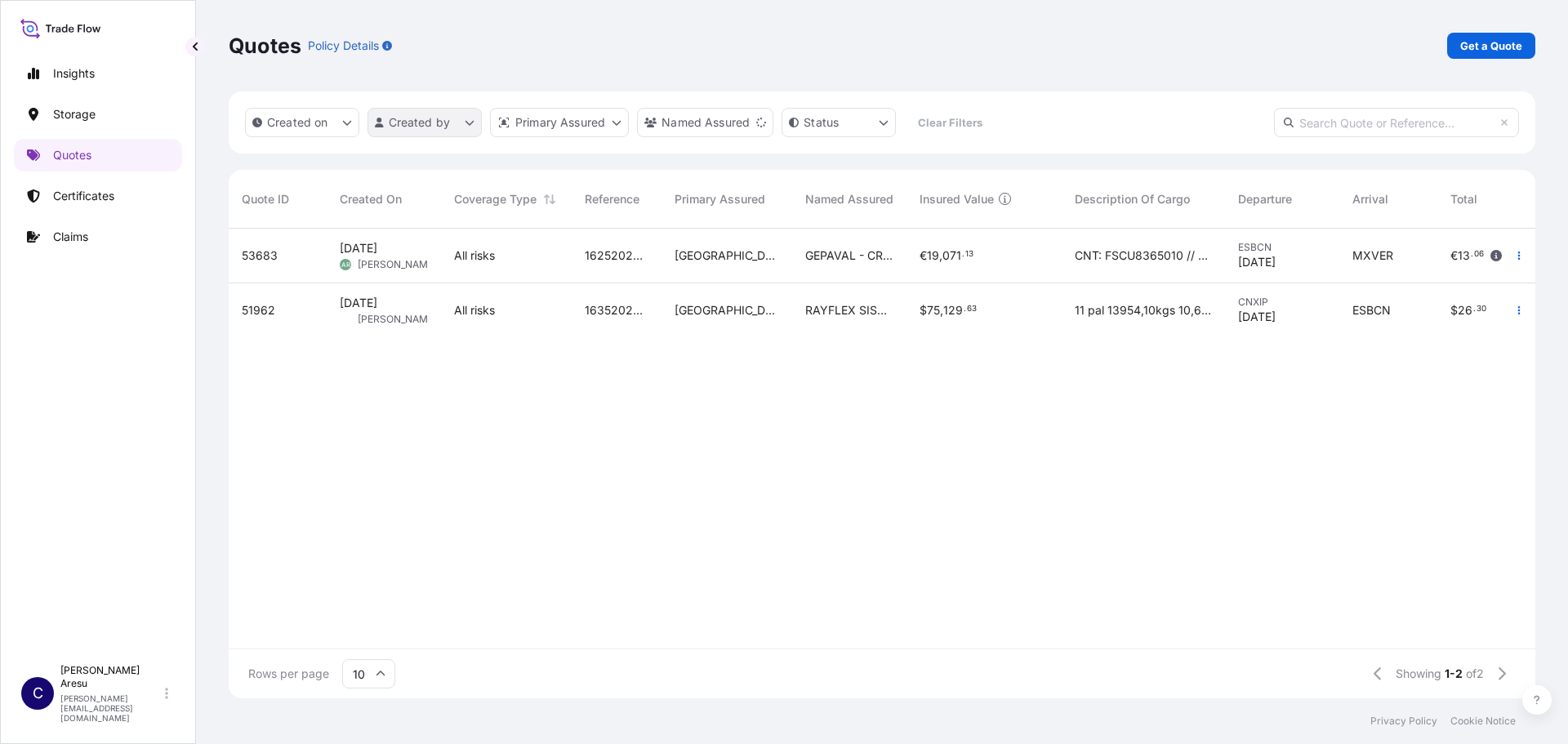 click on "Insights Storage Quotes Certificates Claims C [PERSON_NAME] [PERSON_NAME][EMAIL_ADDRESS][DOMAIN_NAME] Quotes Policy Details Get a Quote Created on Created by Primary Assured Named Assured Status Clear Filters Quote ID Created On Coverage Type Reference Primary Assured Named Assured Insured Value Description Of Cargo Departure Arrival Total Status 53683 [DATE] AR [PERSON_NAME] All risks 1625202437 [GEOGRAPHIC_DATA] GEPAVAL - CRTA. C31 - KM 343 - [GEOGRAPHIC_DATA] A TORROELLA - [GEOGRAPHIC_DATA] ( [GEOGRAPHIC_DATA]) [GEOGRAPHIC_DATA] € 19 , 071 . 13 CNT: FSCU8365010 // 1 X 40HC // 2 BULTOS - MAQUINARIA AGRICOLA  ZANJADORES Y REPUESTOS // 1190 KG ESBCN [DATE] MXVER € 13 . 06 Ready 51962 [DATE] ND [PERSON_NAME] All risks 1635202021 [GEOGRAPHIC_DATA] RAYFLEX SISTEMAS Y FLUIDOS SA $ 75 , 129 . 63 11 pal 13954,10kgs 10,67 cbm
adaptor fittings
hydraulic ferrules CNXIP [DATE] ESBCN $ 26 . 30 Ready Rows per page 10 Showing 1-2 of  2 Privacy Policy Cookie Notice
0 Insured Value is Commercial Invoice Value + 10% [GEOGRAPHIC_DATA] [GEOGRAPHIC_DATA]" at bounding box center [784, 372] 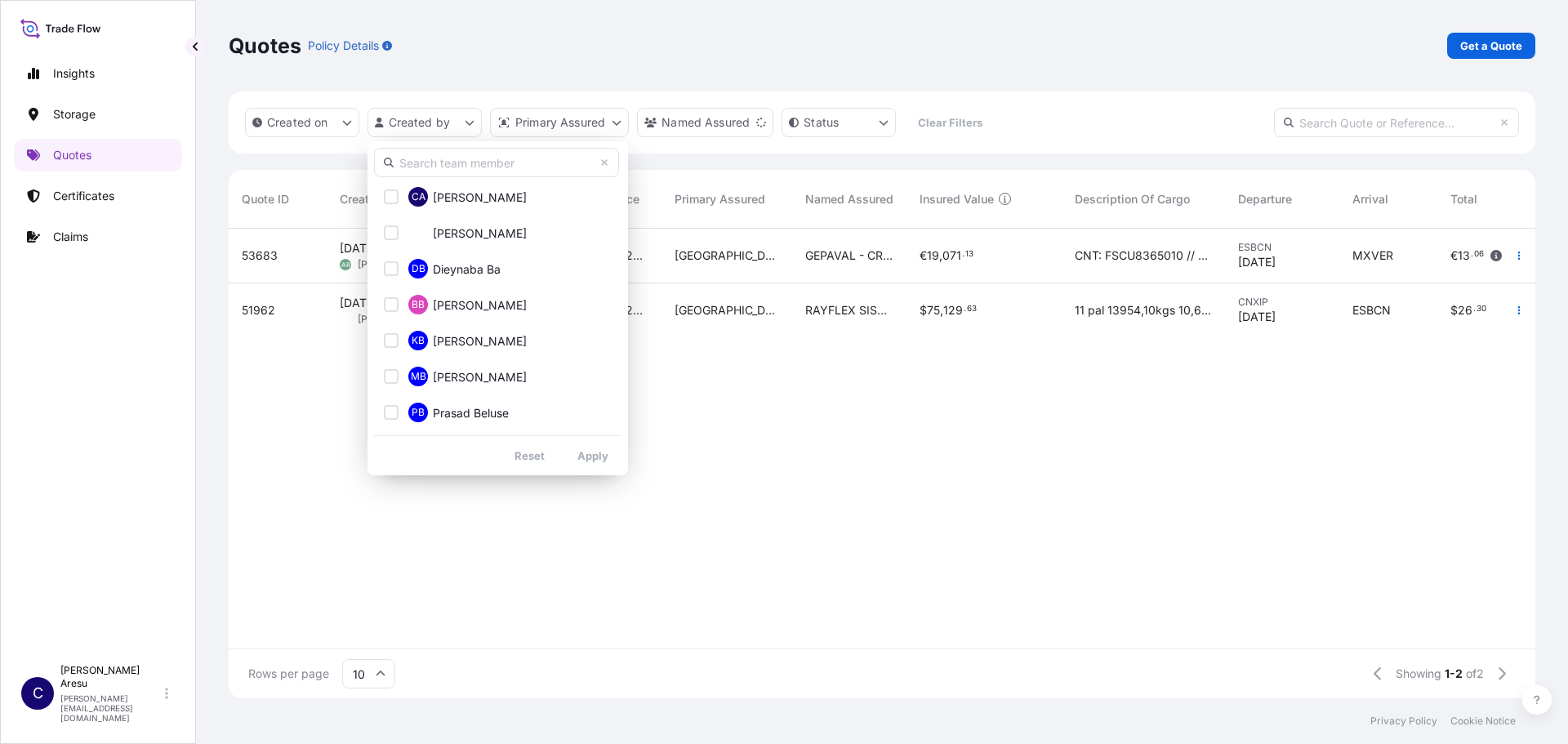 scroll, scrollTop: 245, scrollLeft: 0, axis: vertical 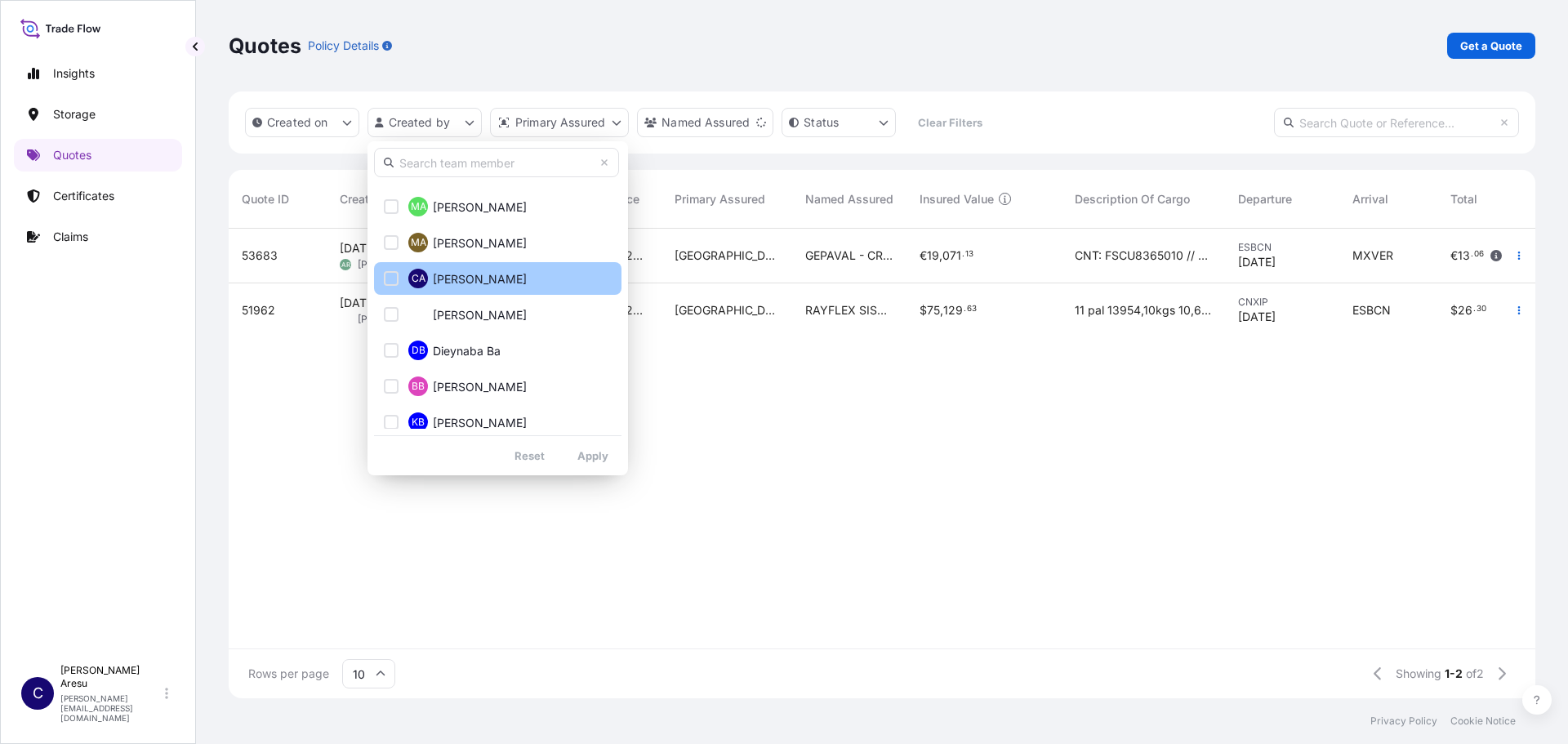 click on "[PERSON_NAME]" at bounding box center (479, 279) 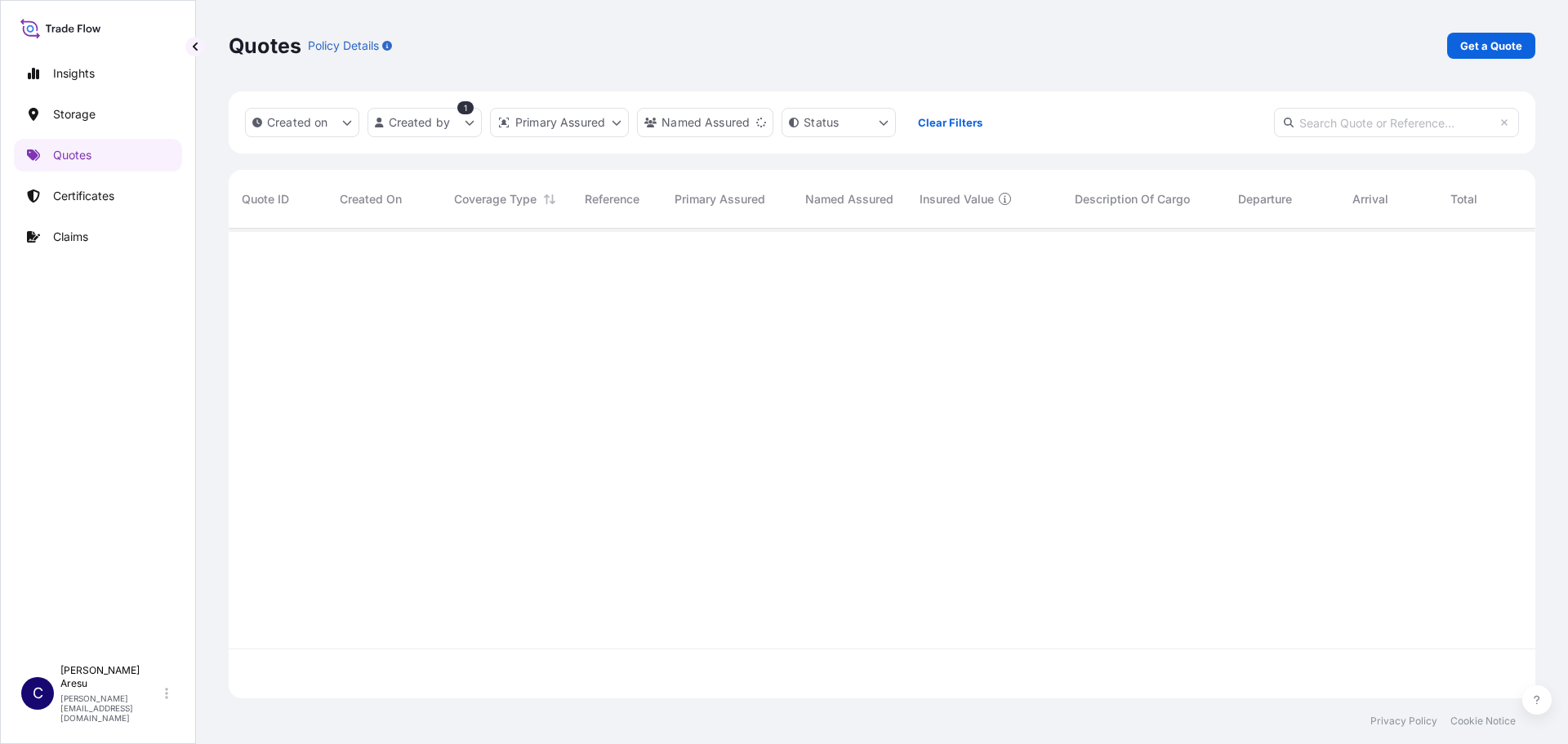scroll, scrollTop: 13, scrollLeft: 13, axis: both 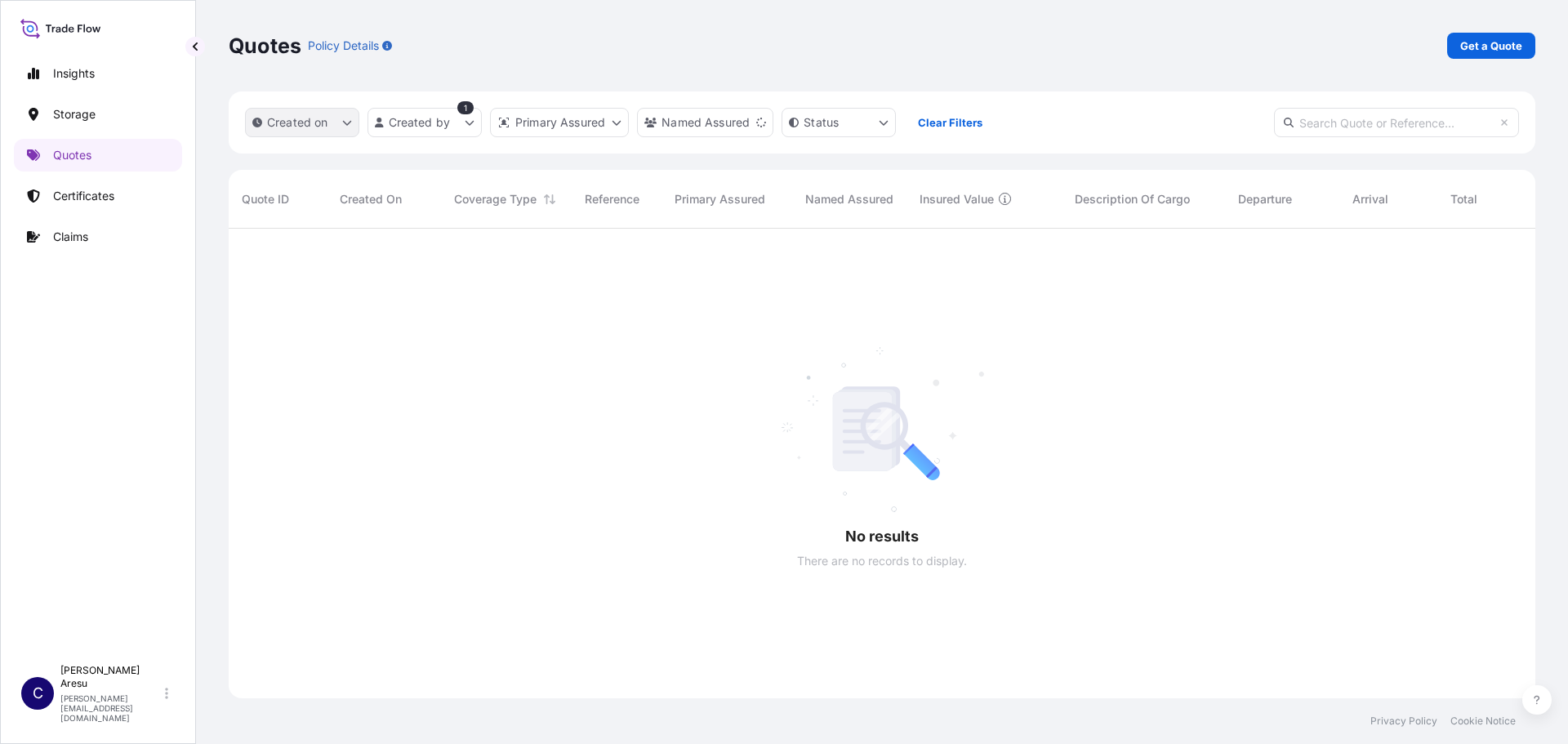 click on "Created on" at bounding box center [302, 123] 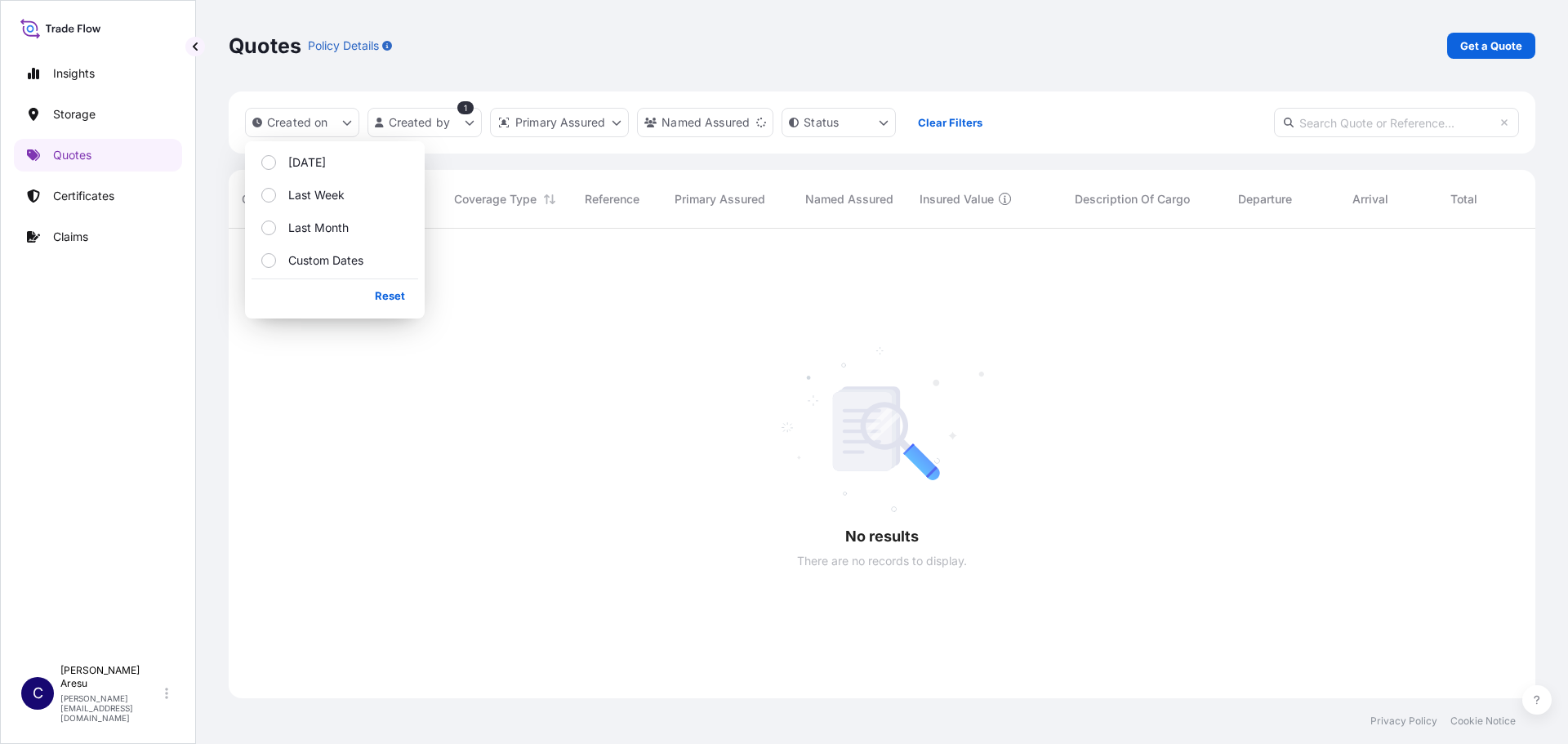 click at bounding box center (956, 463) 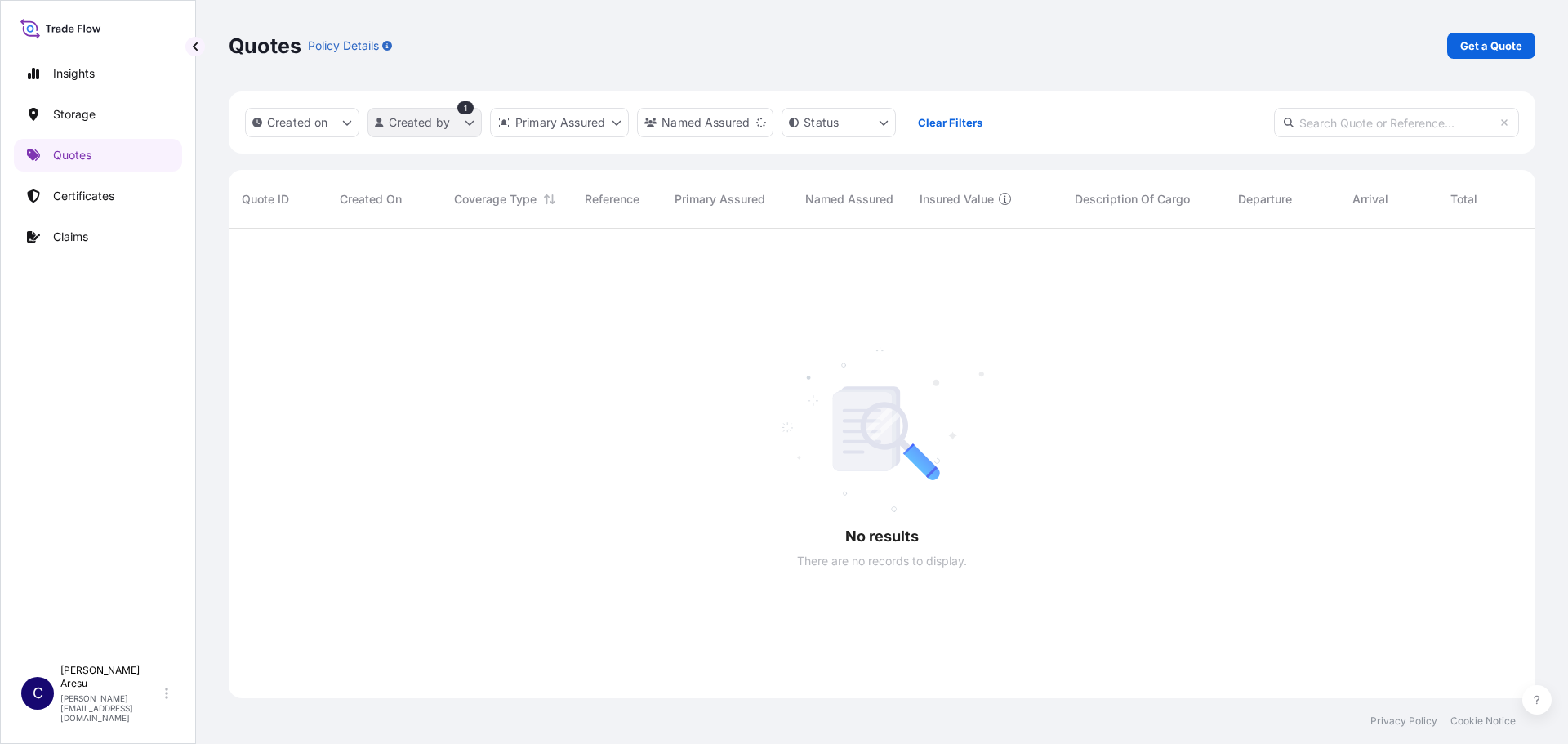 click on "Insights Storage Quotes Certificates Claims C [PERSON_NAME] [PERSON_NAME][EMAIL_ADDRESS][DOMAIN_NAME] Quotes Policy Details Get a Quote Created on Created by 1 Primary Assured Named Assured Status Clear Filters No results There are no records to display. Quote ID Created On Coverage Type Reference Primary Assured Named Assured Insured Value Description Of Cargo Departure Arrival Total Status Privacy Policy Cookie Notice
0 Insured Value is Commercial Invoice Value + 10%" at bounding box center (784, 372) 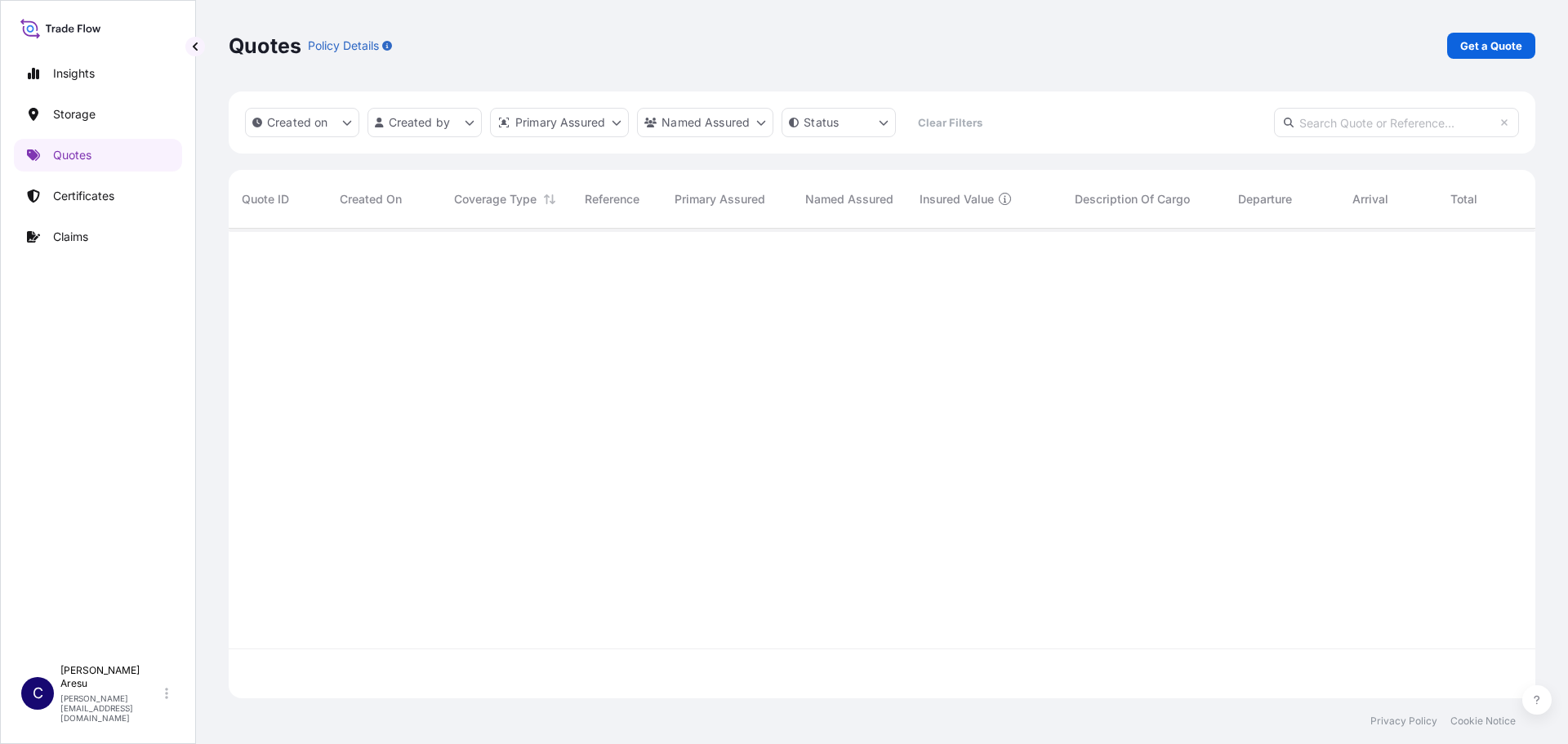 scroll, scrollTop: 466, scrollLeft: 1294, axis: both 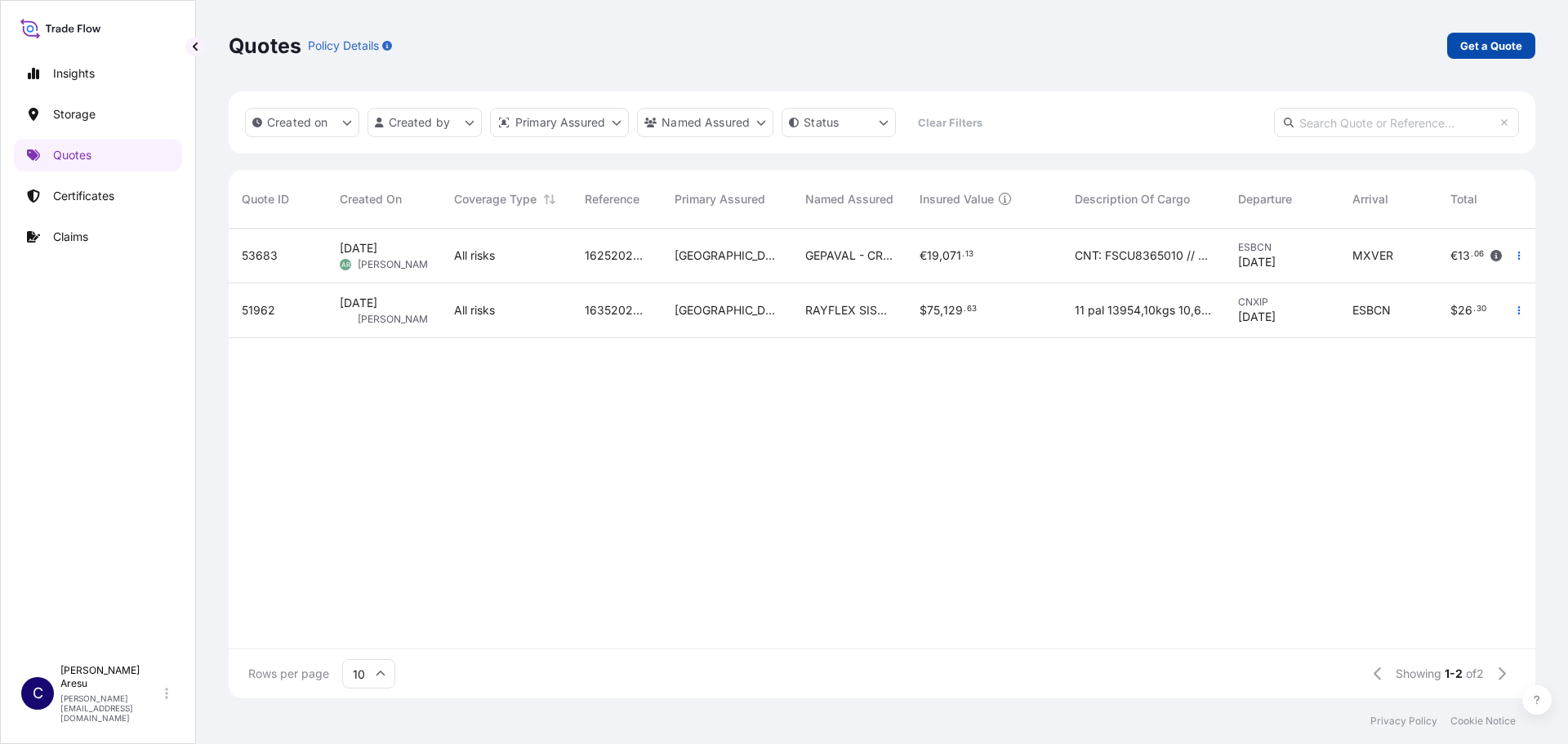 click on "Get a Quote" at bounding box center (1491, 46) 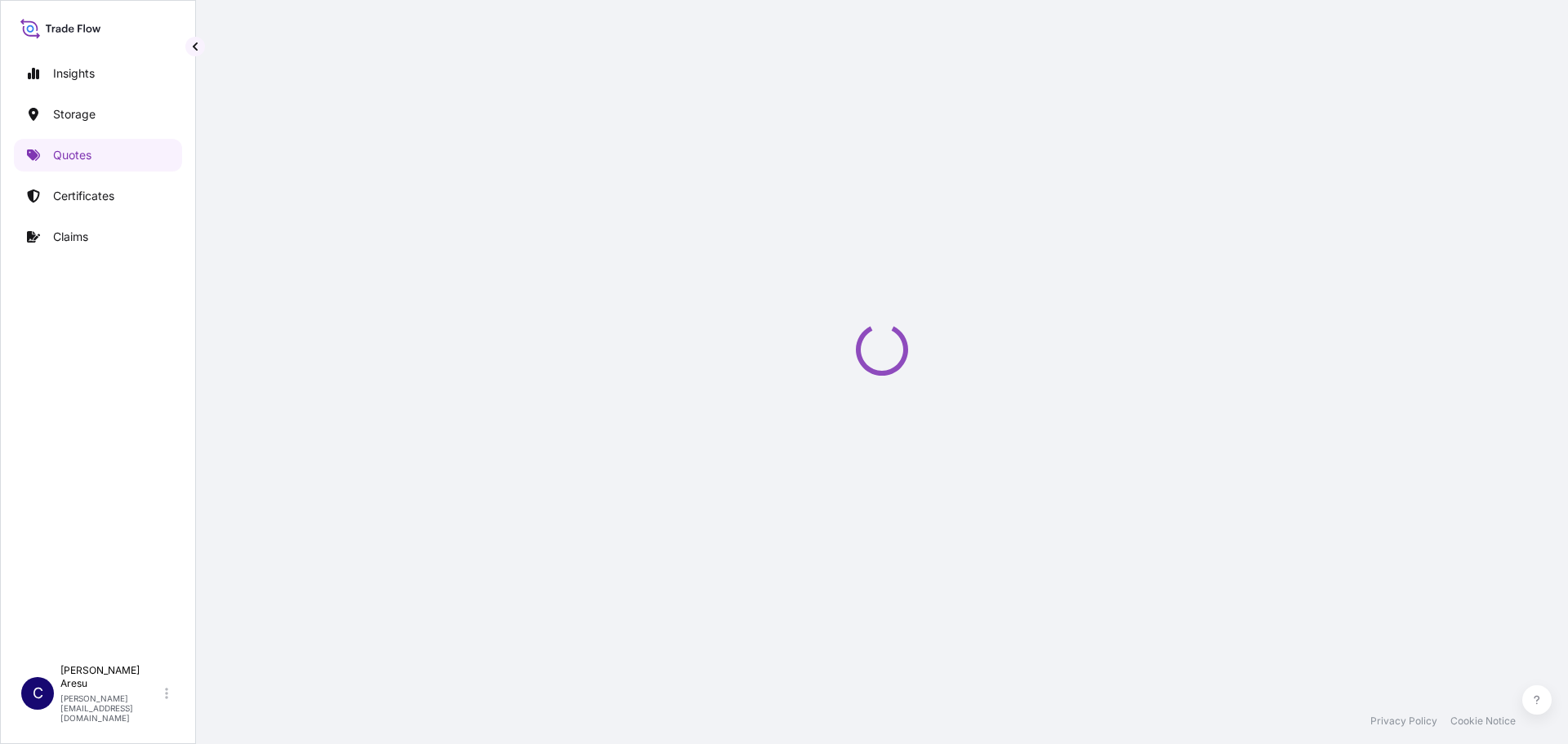 select on "Water" 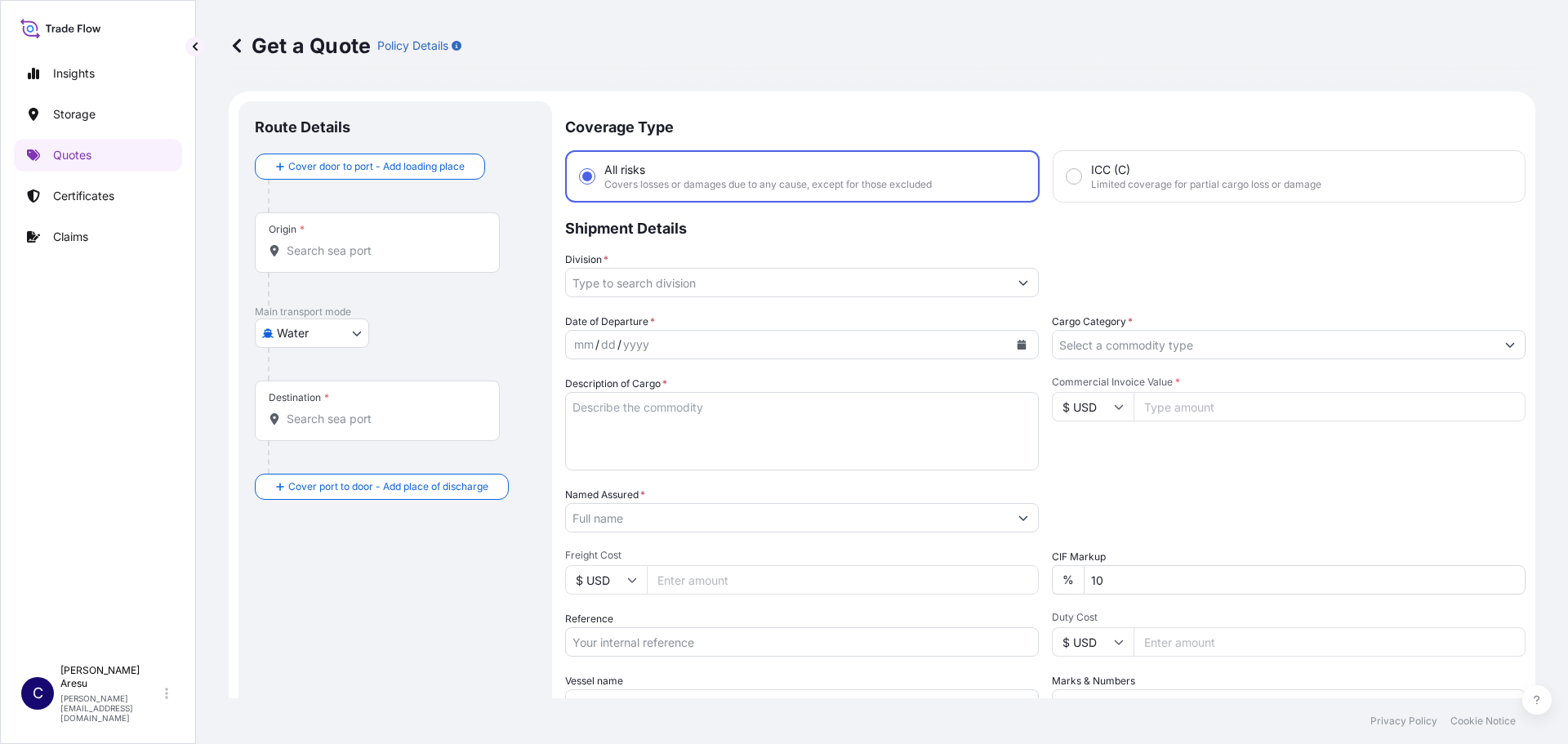 scroll, scrollTop: 26, scrollLeft: 0, axis: vertical 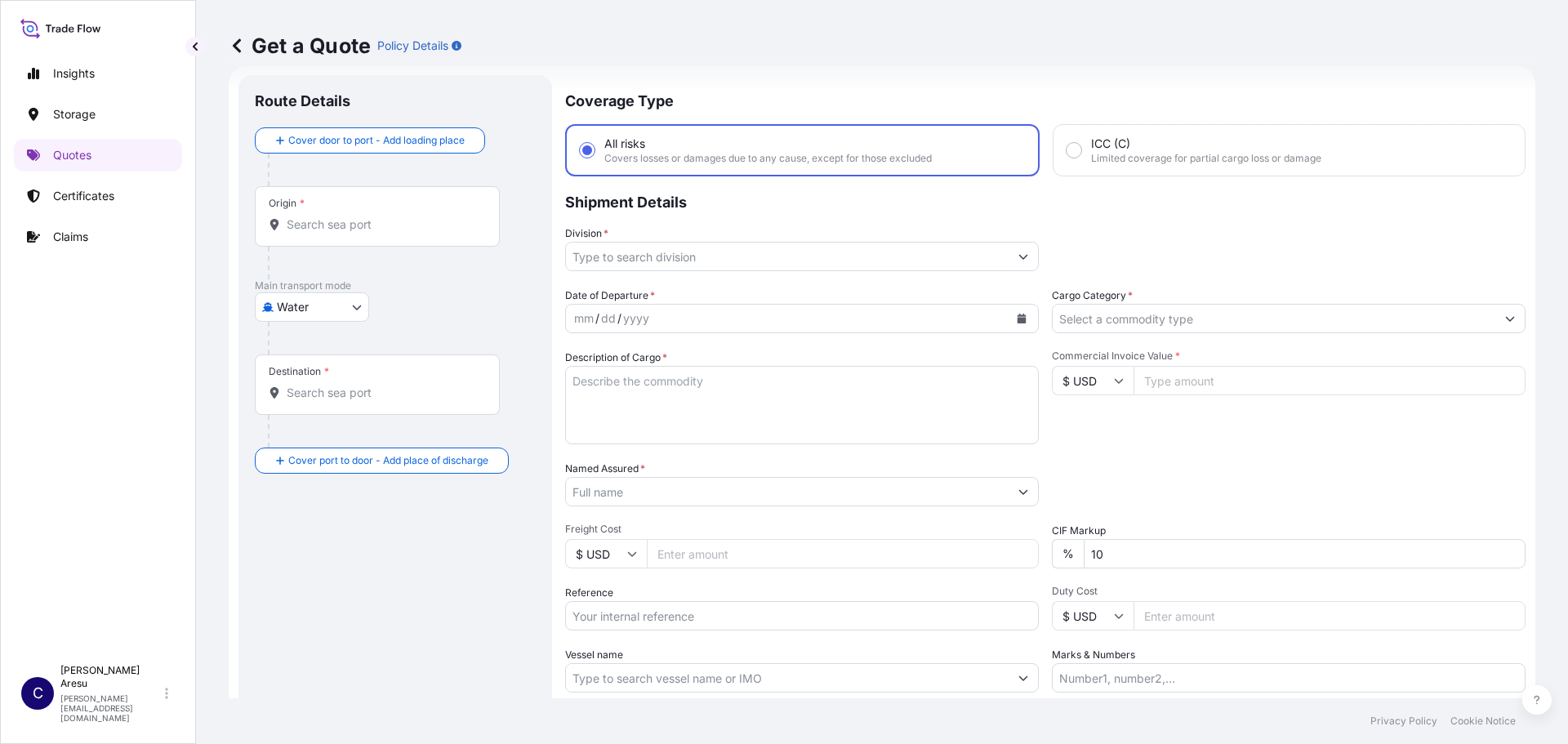 click on "Division *" at bounding box center (787, 256) 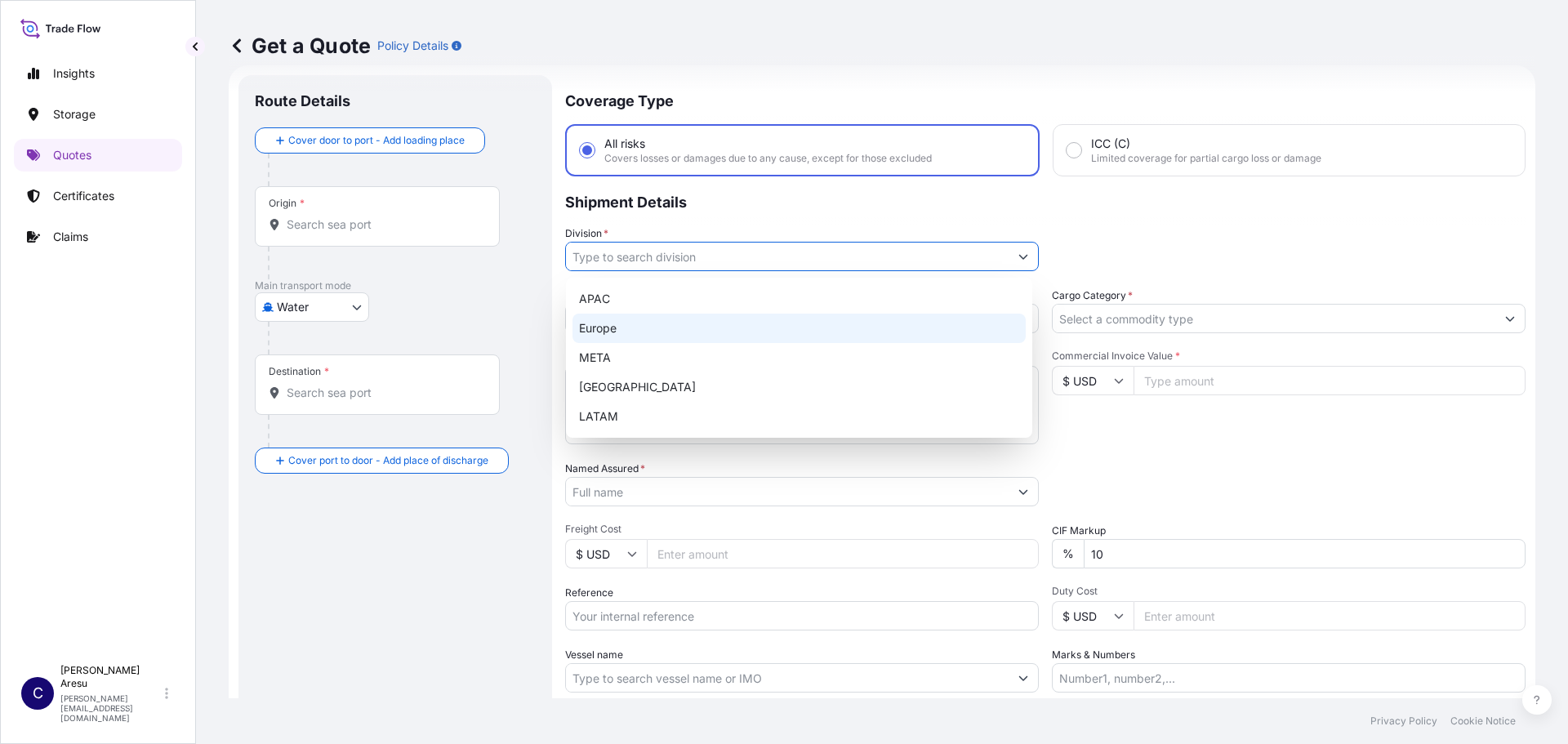 click on "Europe" at bounding box center (799, 328) 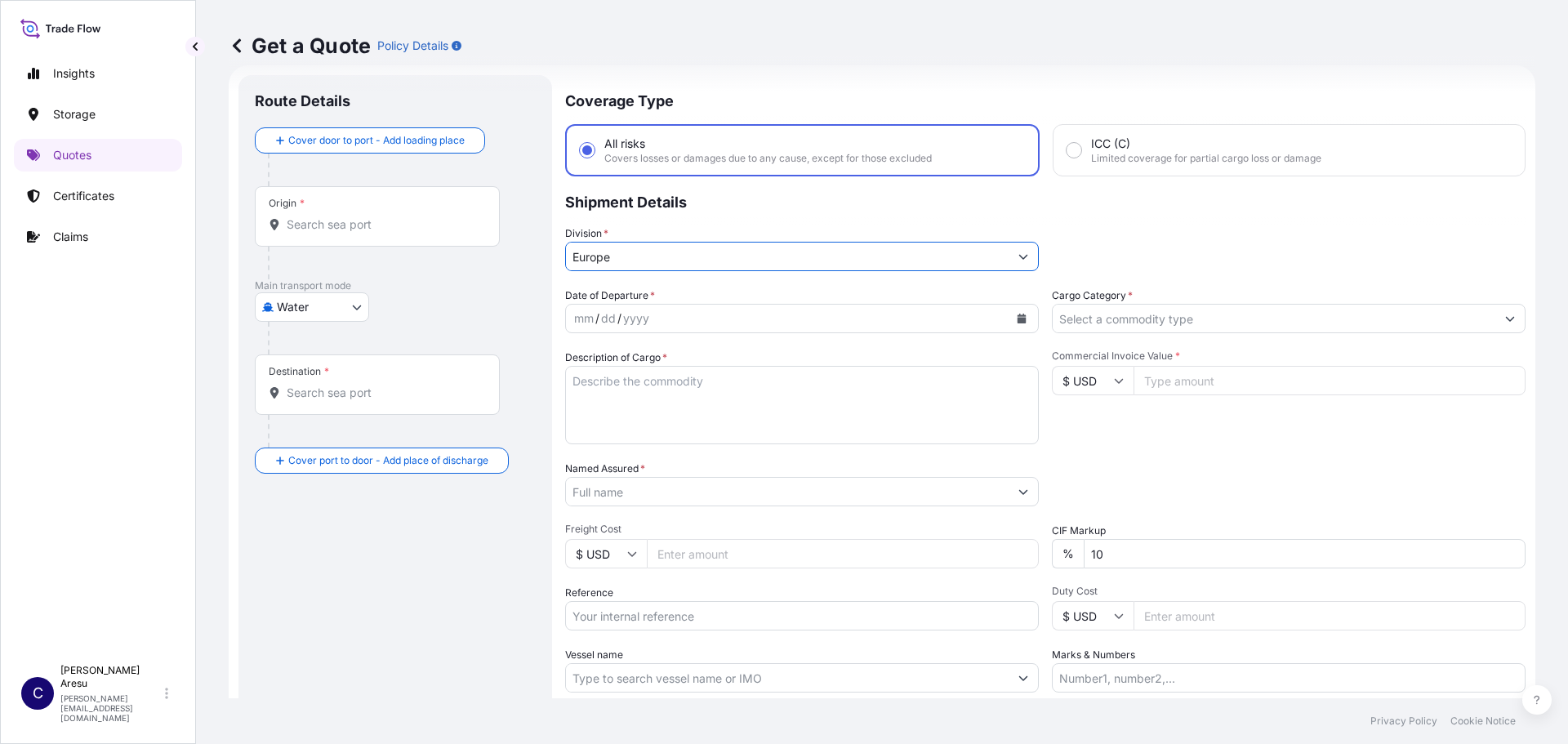 click on "mm / dd / yyyy" at bounding box center (787, 319) 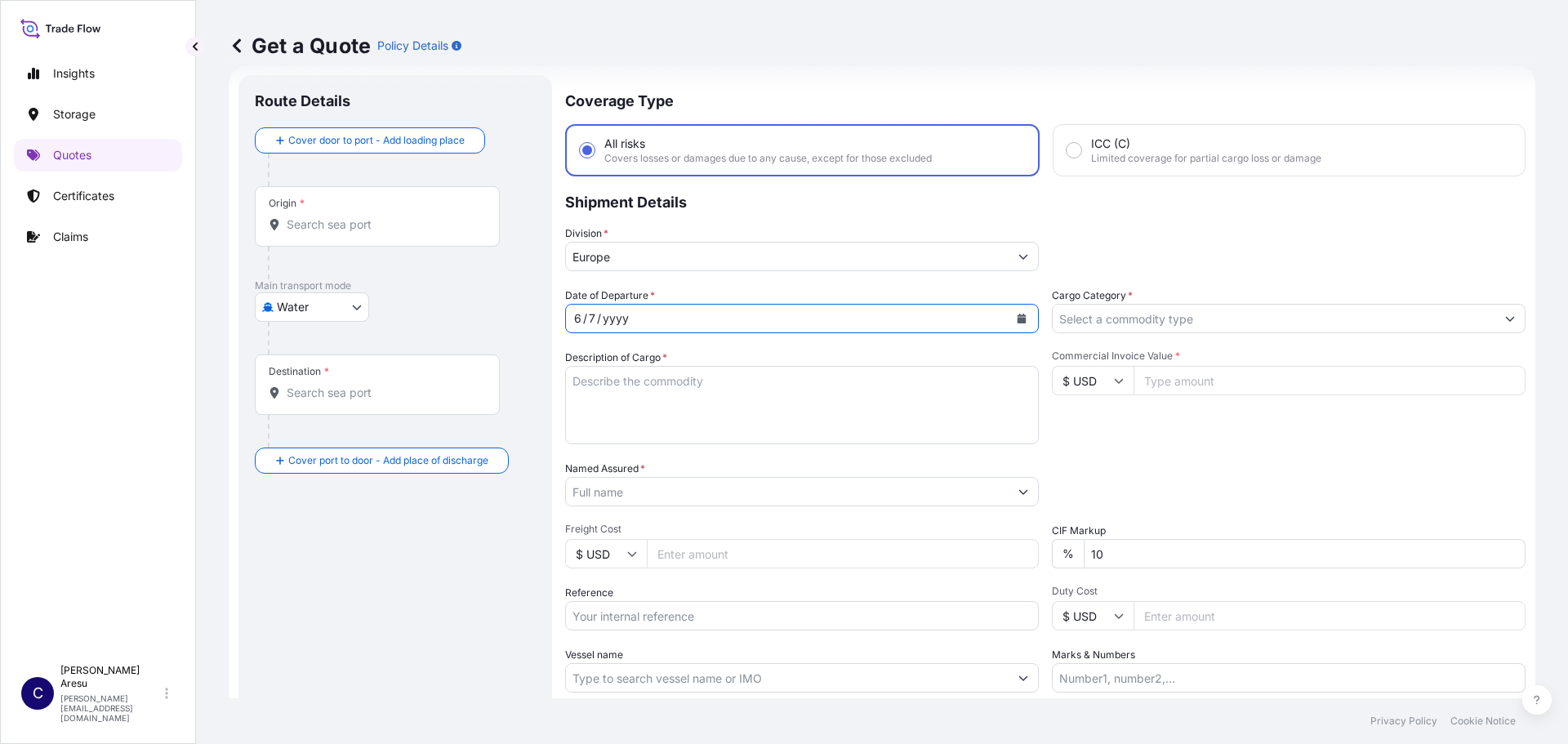 click 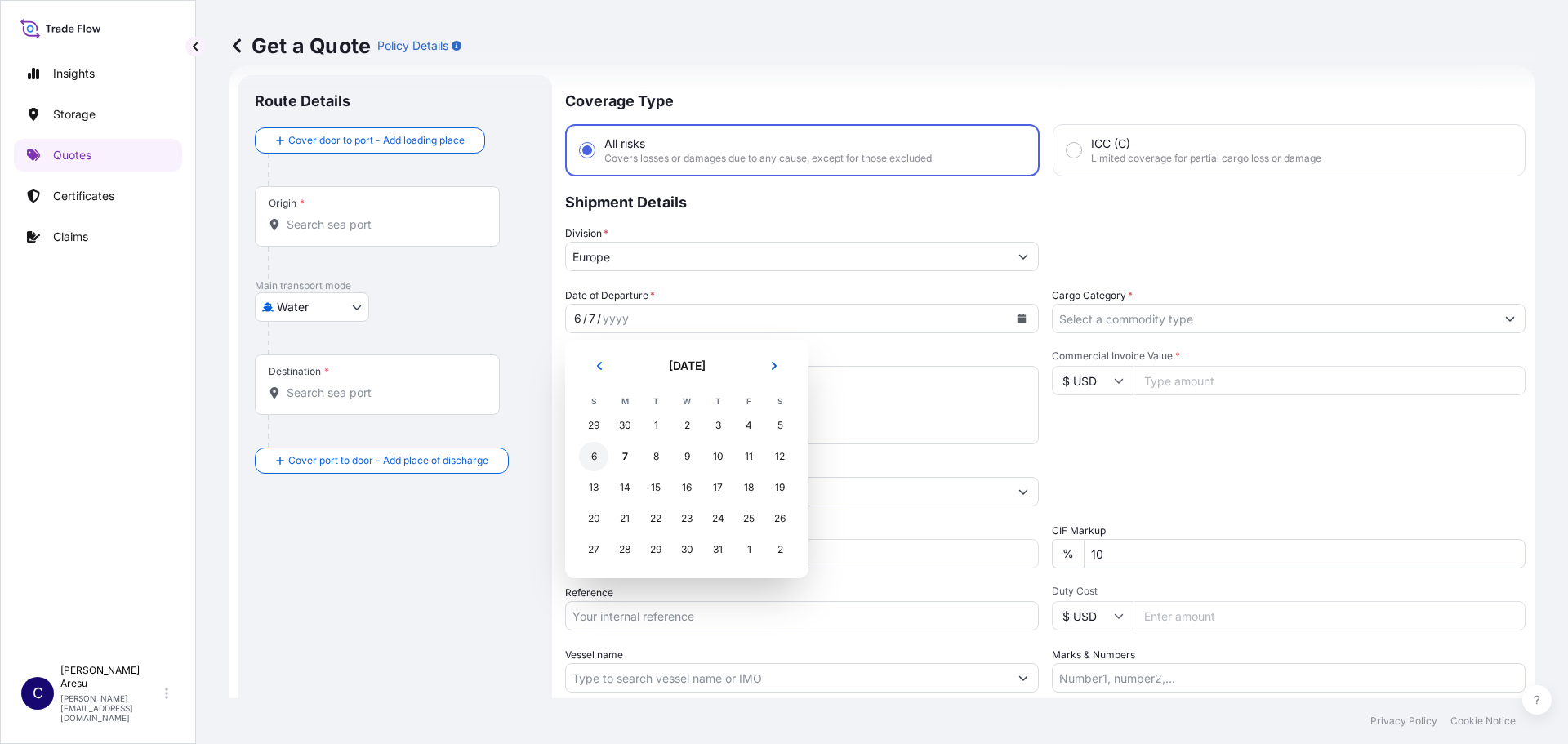 click on "6" at bounding box center [594, 457] 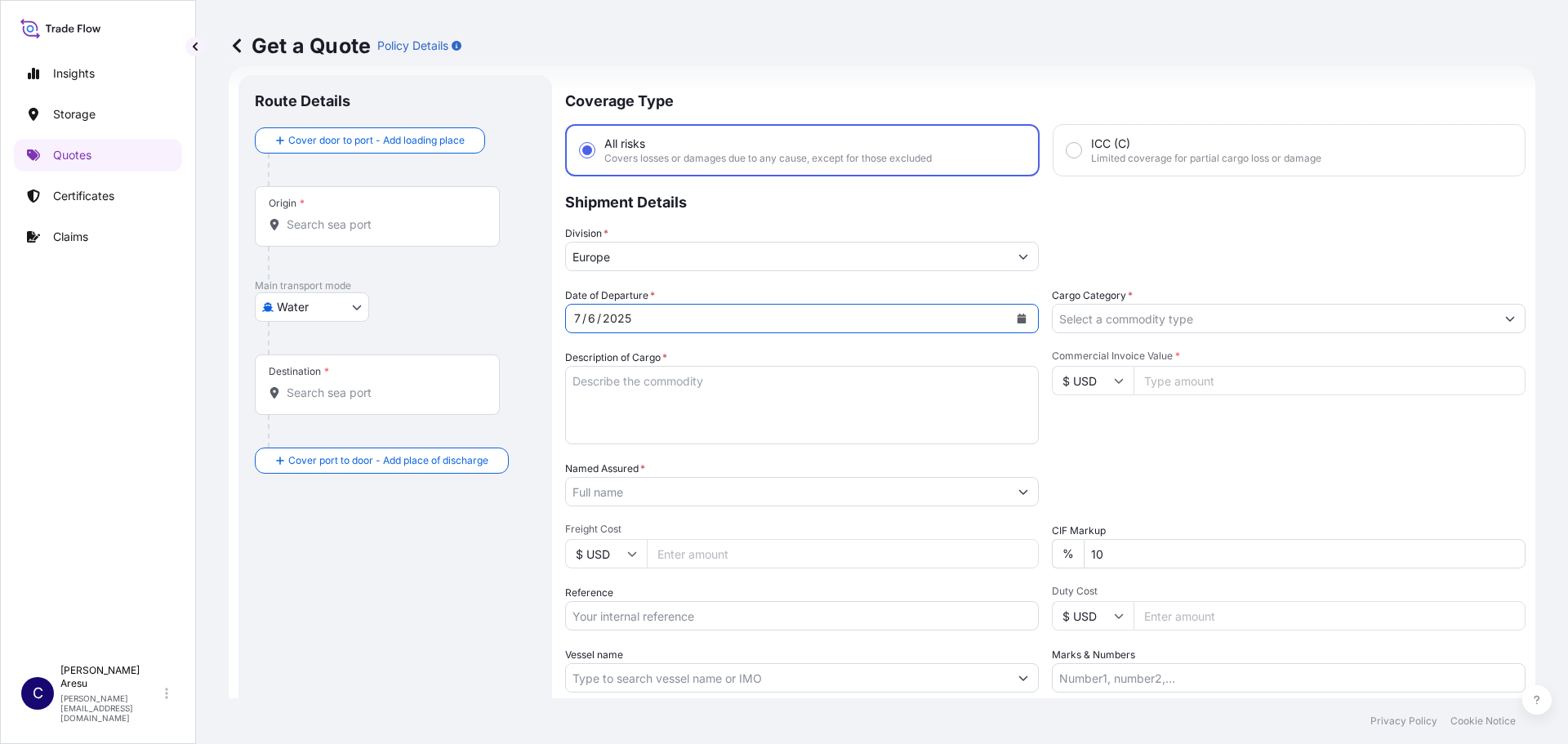 click on "Cargo Category *" at bounding box center [1274, 319] 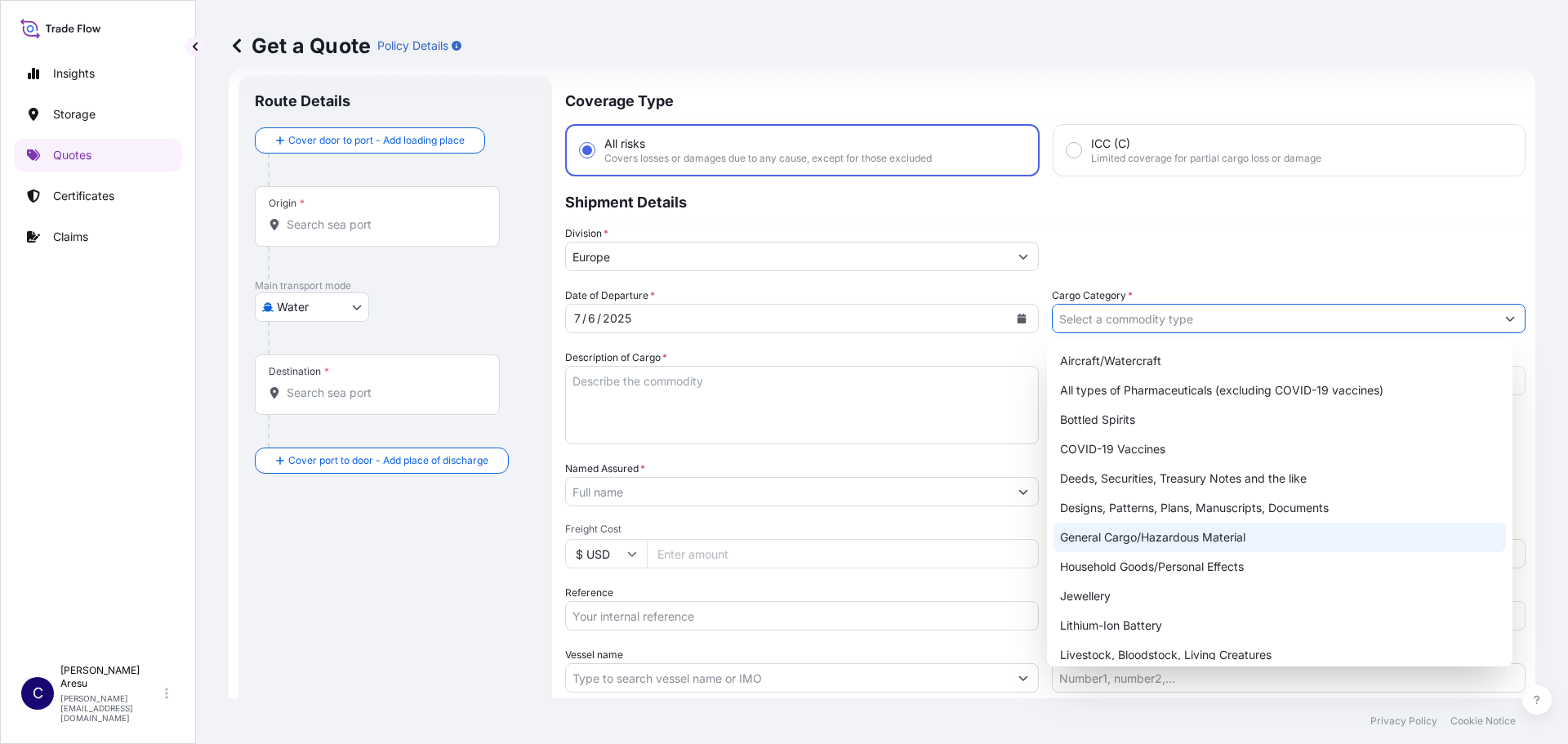 click on "General Cargo/Hazardous Material" at bounding box center [1280, 537] 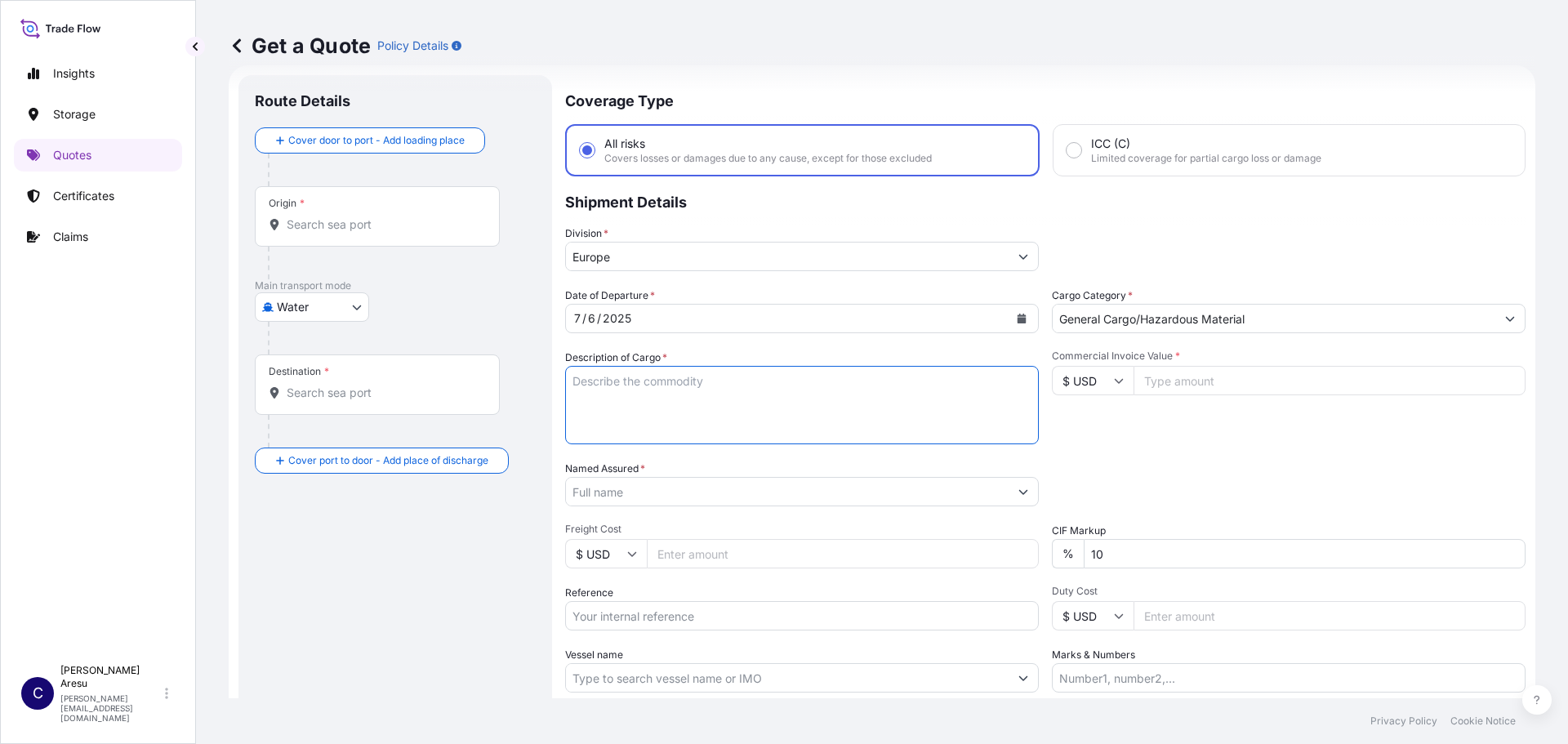 click on "Description of Cargo *" at bounding box center (802, 405) 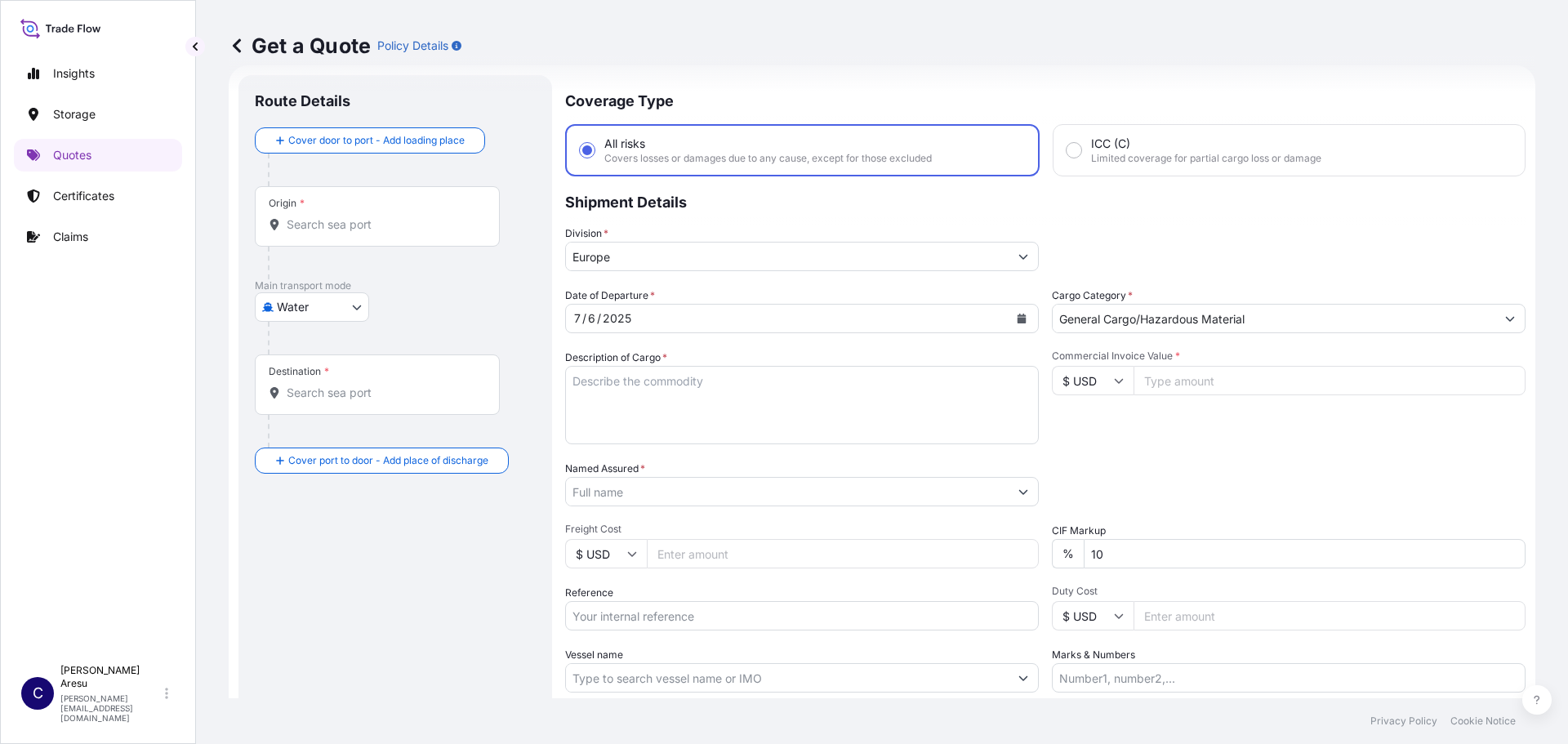 click on "Description of Cargo *" at bounding box center [802, 405] 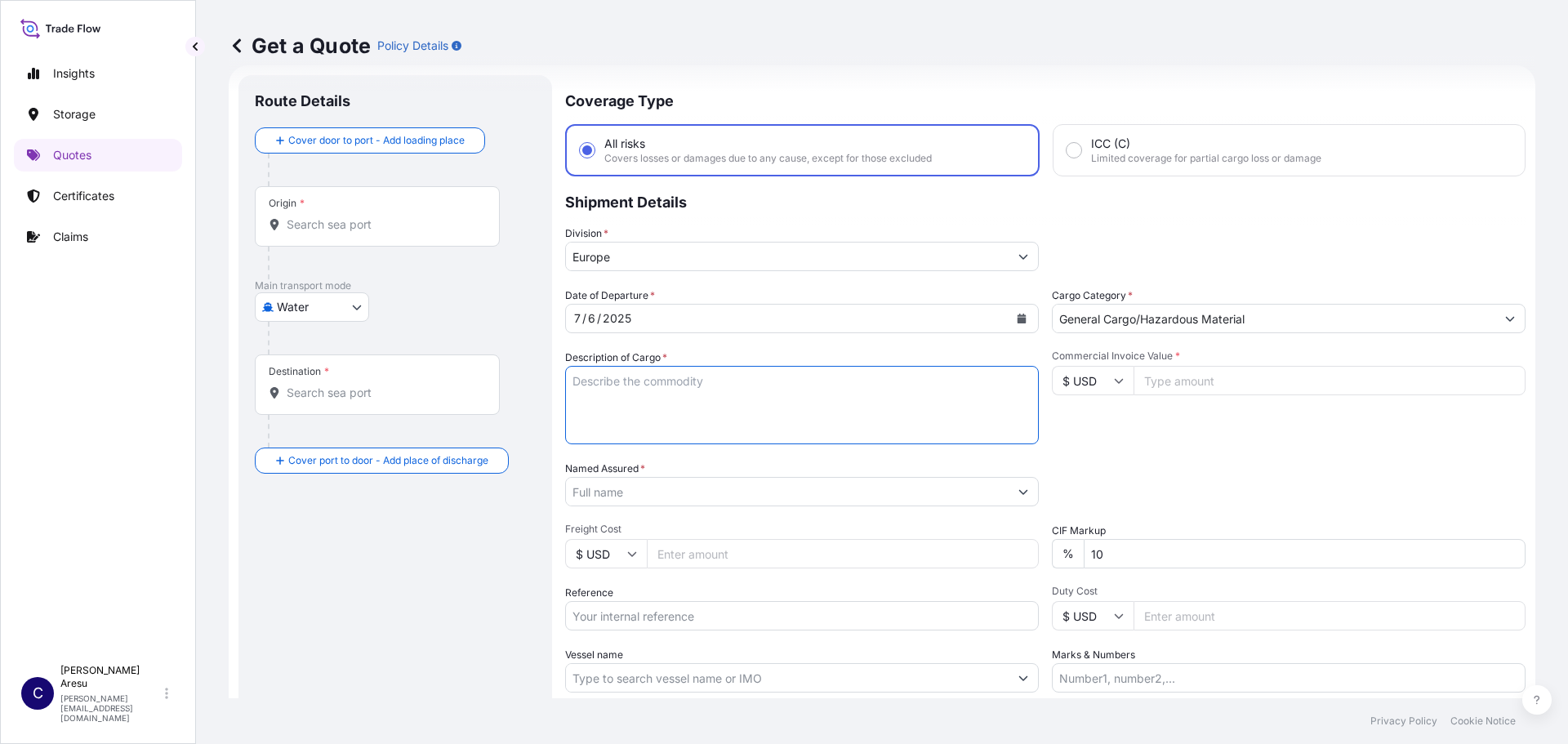 paste on "BAGS LOADED ONTO
20 PALLETS LOADED INTO
1 20' CONTAINER(S)
TERSPERSE® 2020" 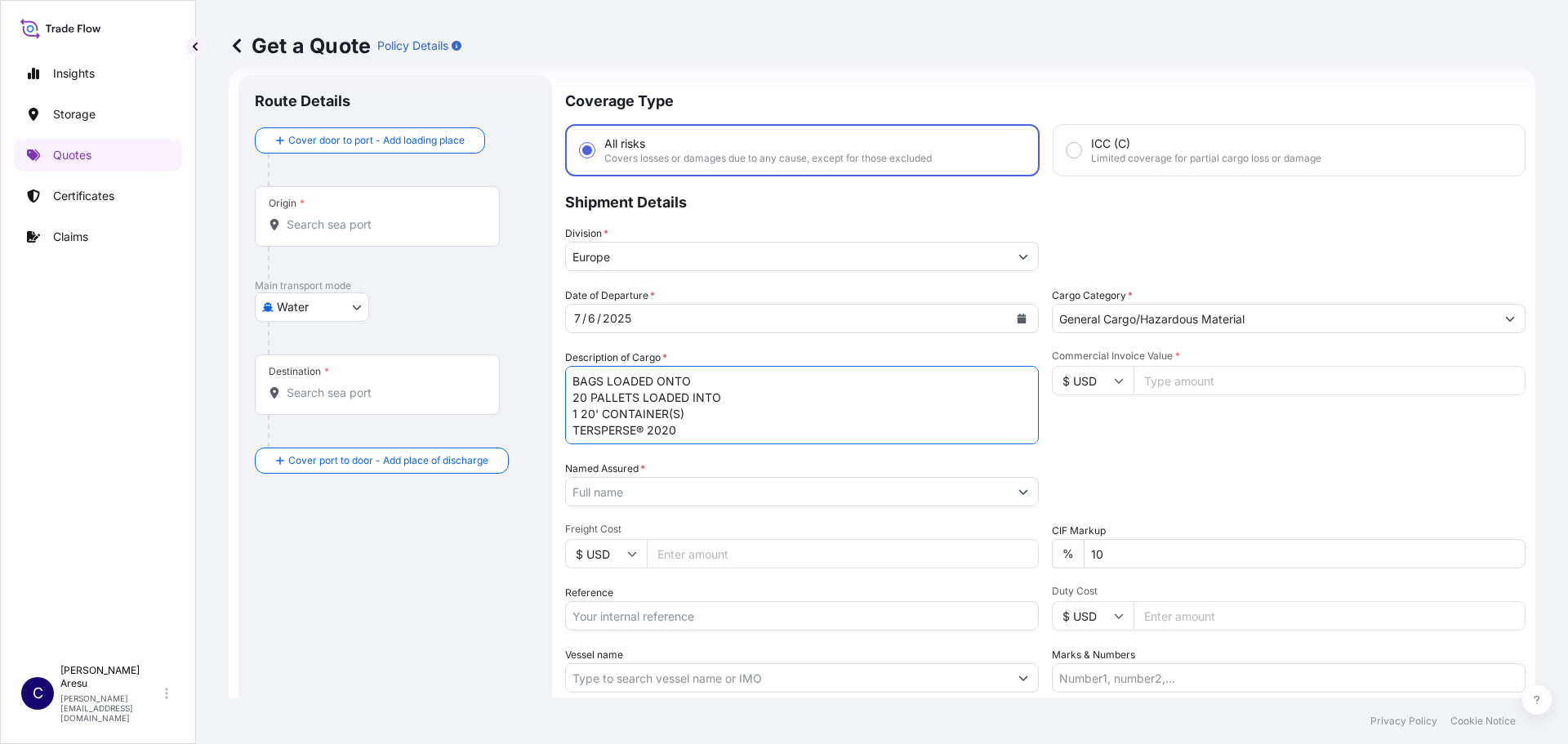 click on "BAGS LOADED ONTO
20 PALLETS LOADED INTO
1 20' CONTAINER(S)
TERSPERSE® 2020" at bounding box center [802, 405] 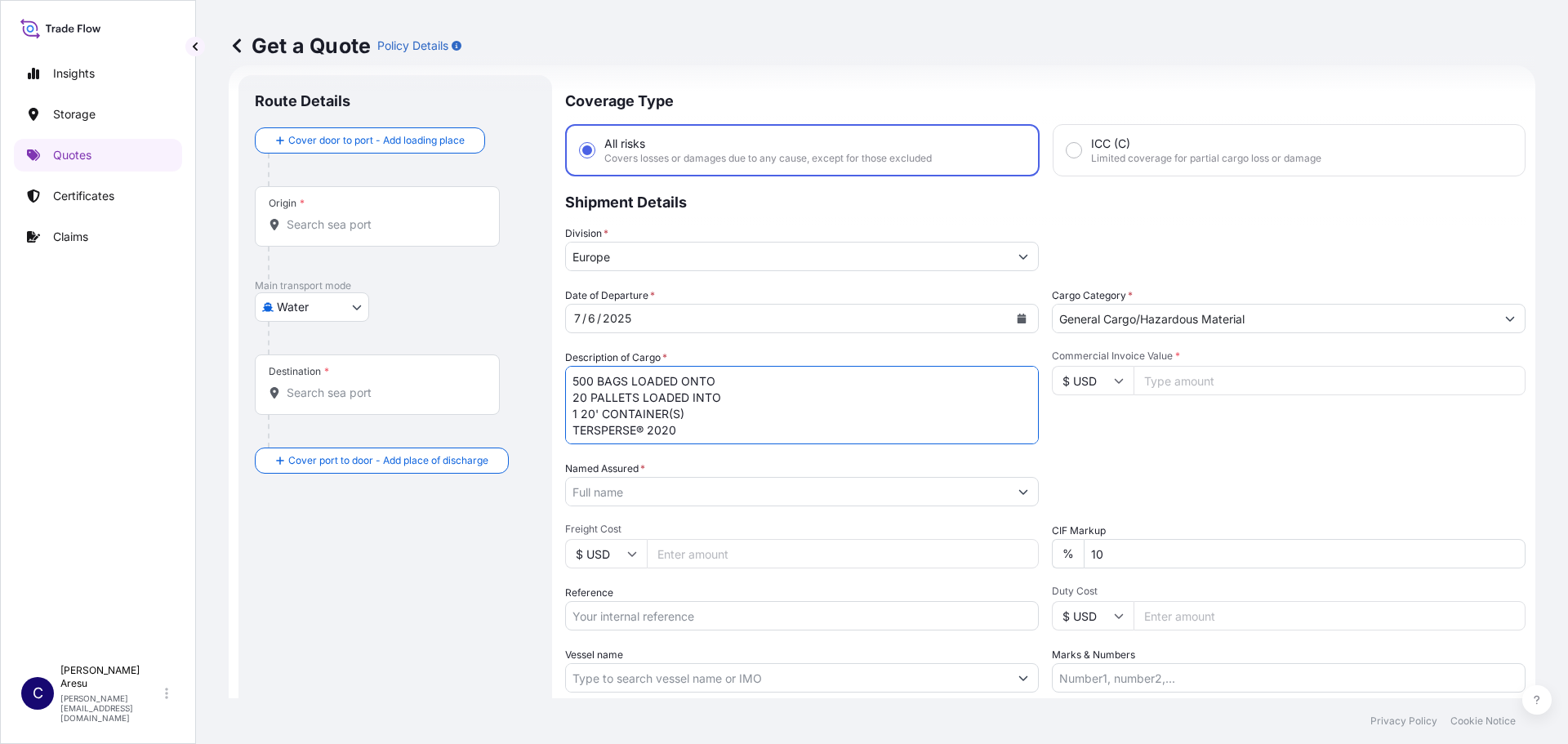 type on "500 BAGS LOADED ONTO
20 PALLETS LOADED INTO
1 20' CONTAINER(S)
TERSPERSE® 2020" 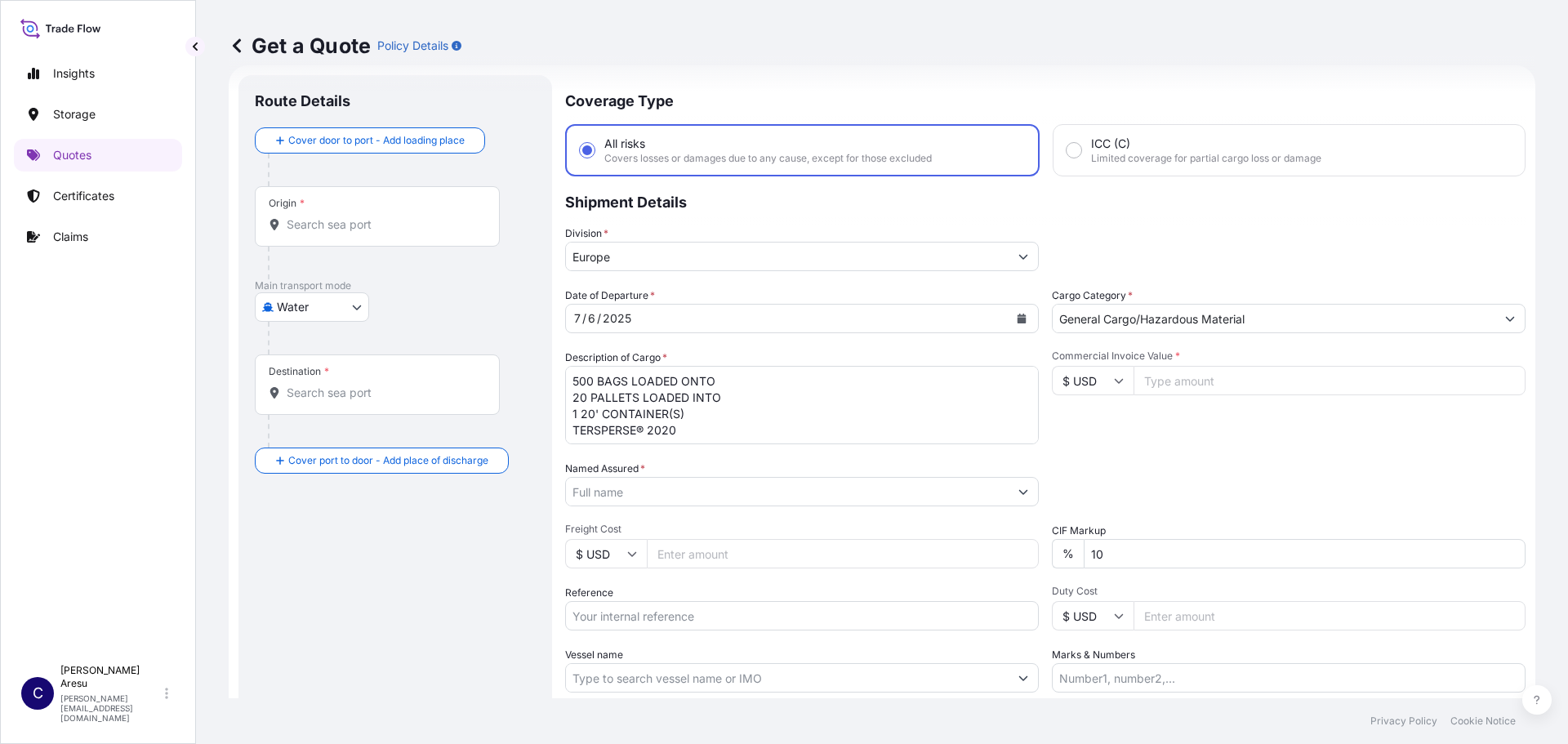 click on "Commercial Invoice Value   *" at bounding box center [1330, 381] 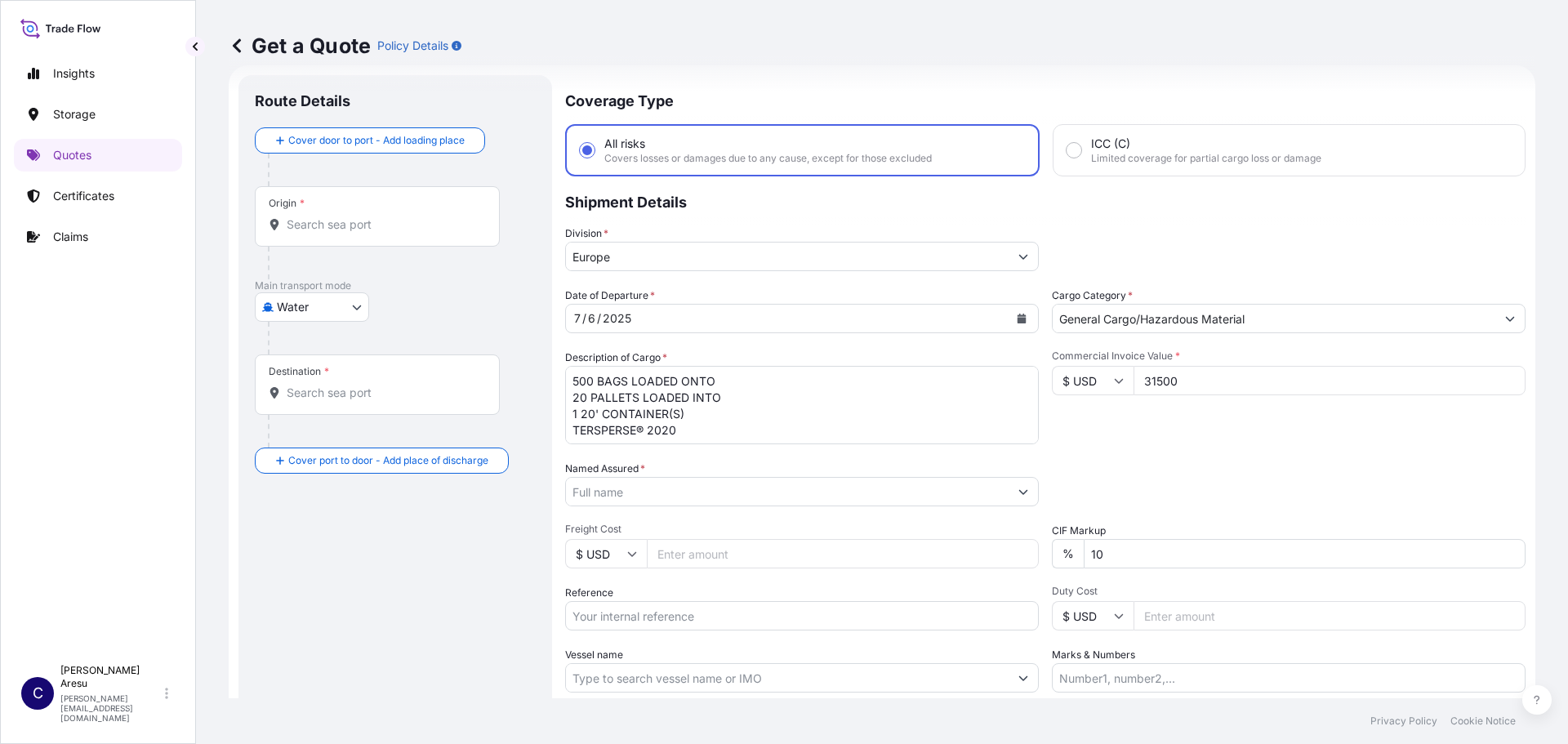 type on "31500" 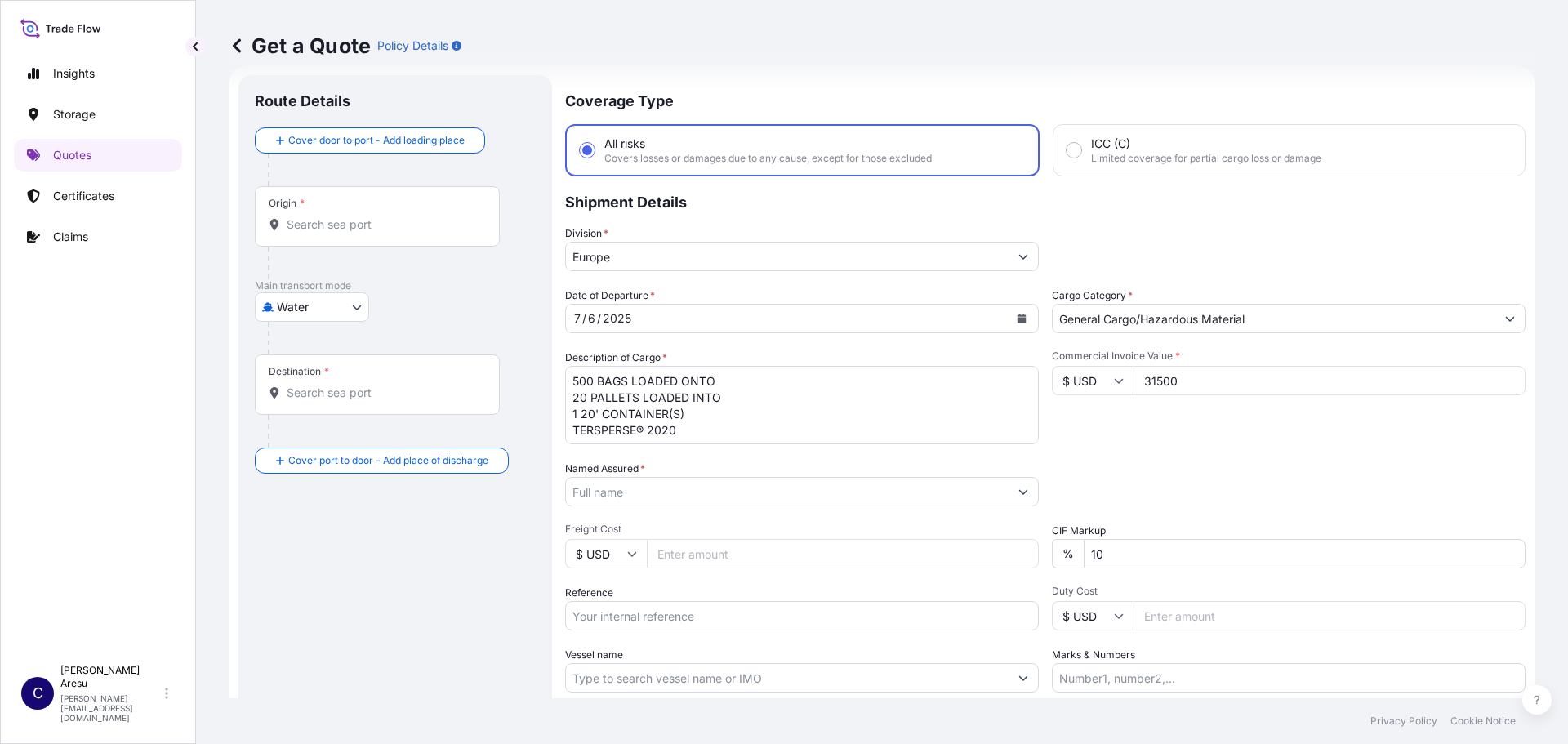 click on "Named Assured *" at bounding box center [787, 492] 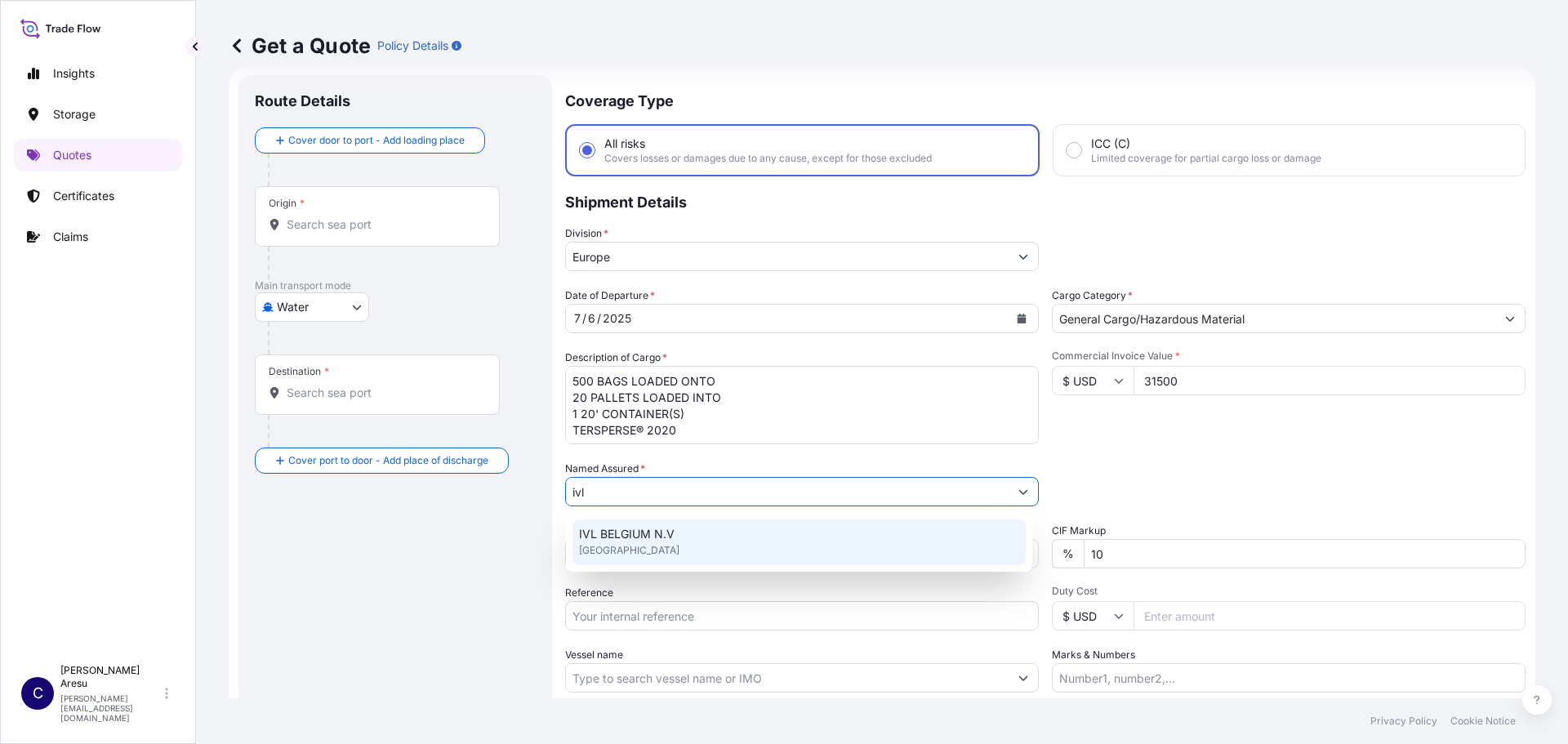 click on "IVL BELGIUM N.V" at bounding box center (626, 534) 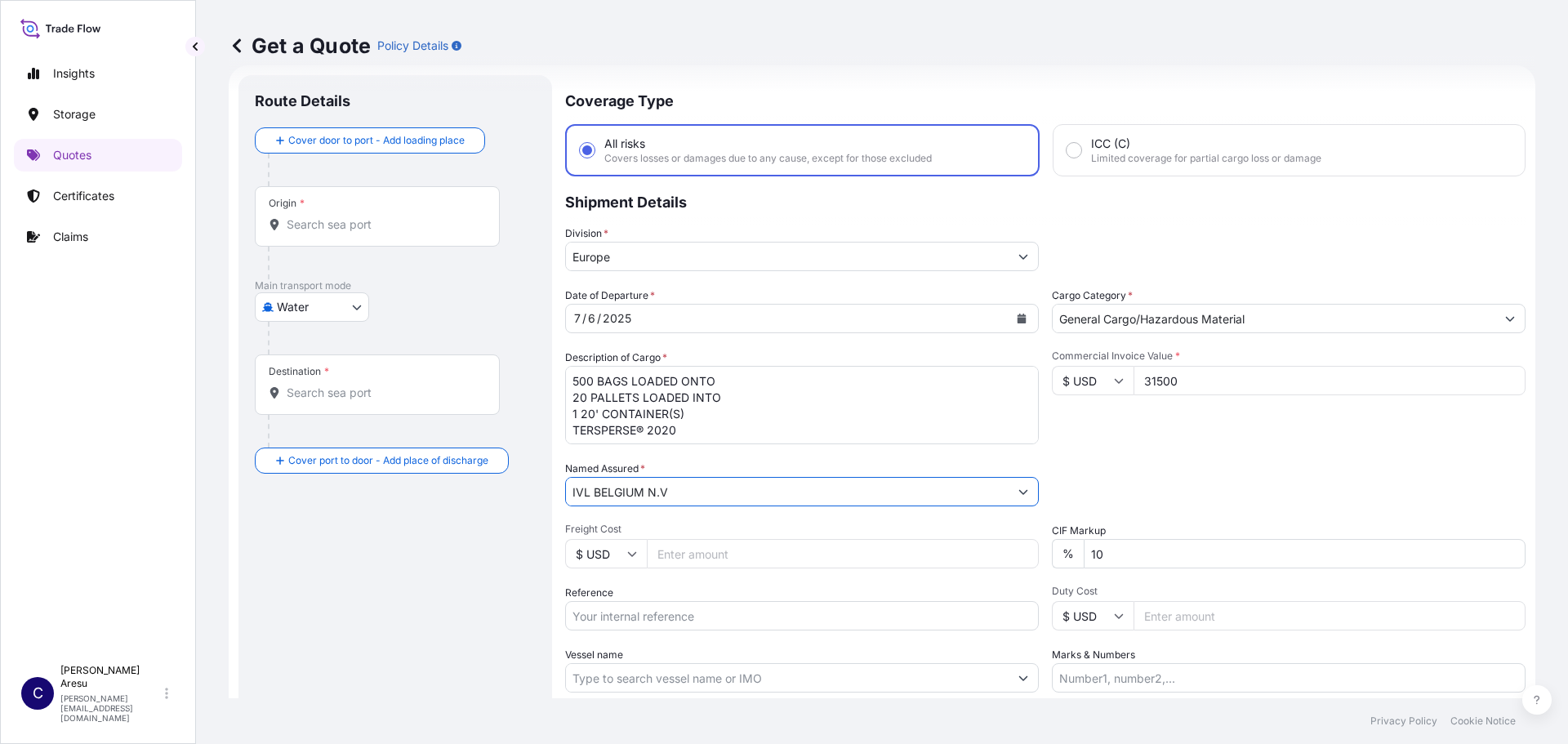 type on "IVL BELGIUM N.V" 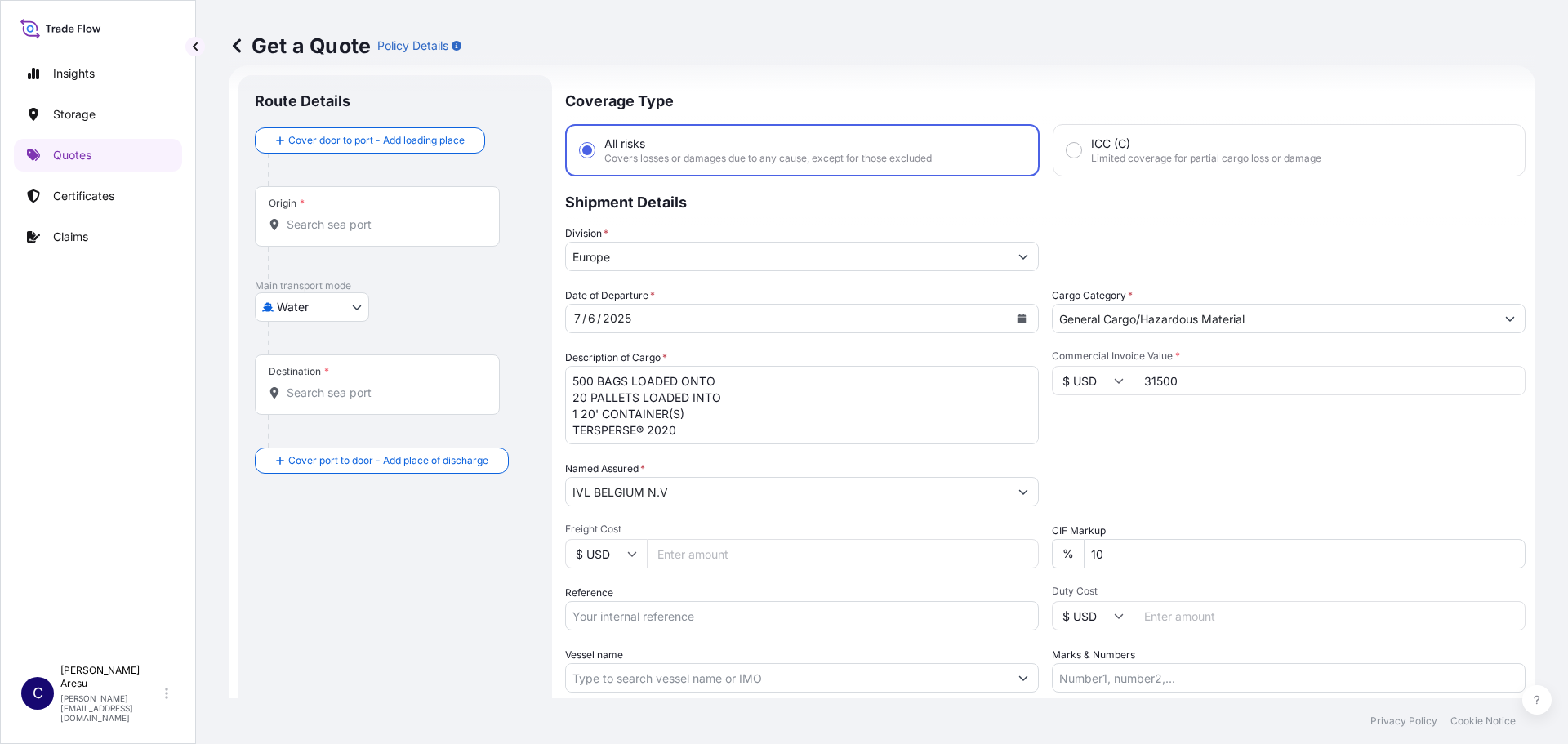 click on "Packing Category Select a packing category Please select a primary mode of transportation first." at bounding box center (1289, 483) 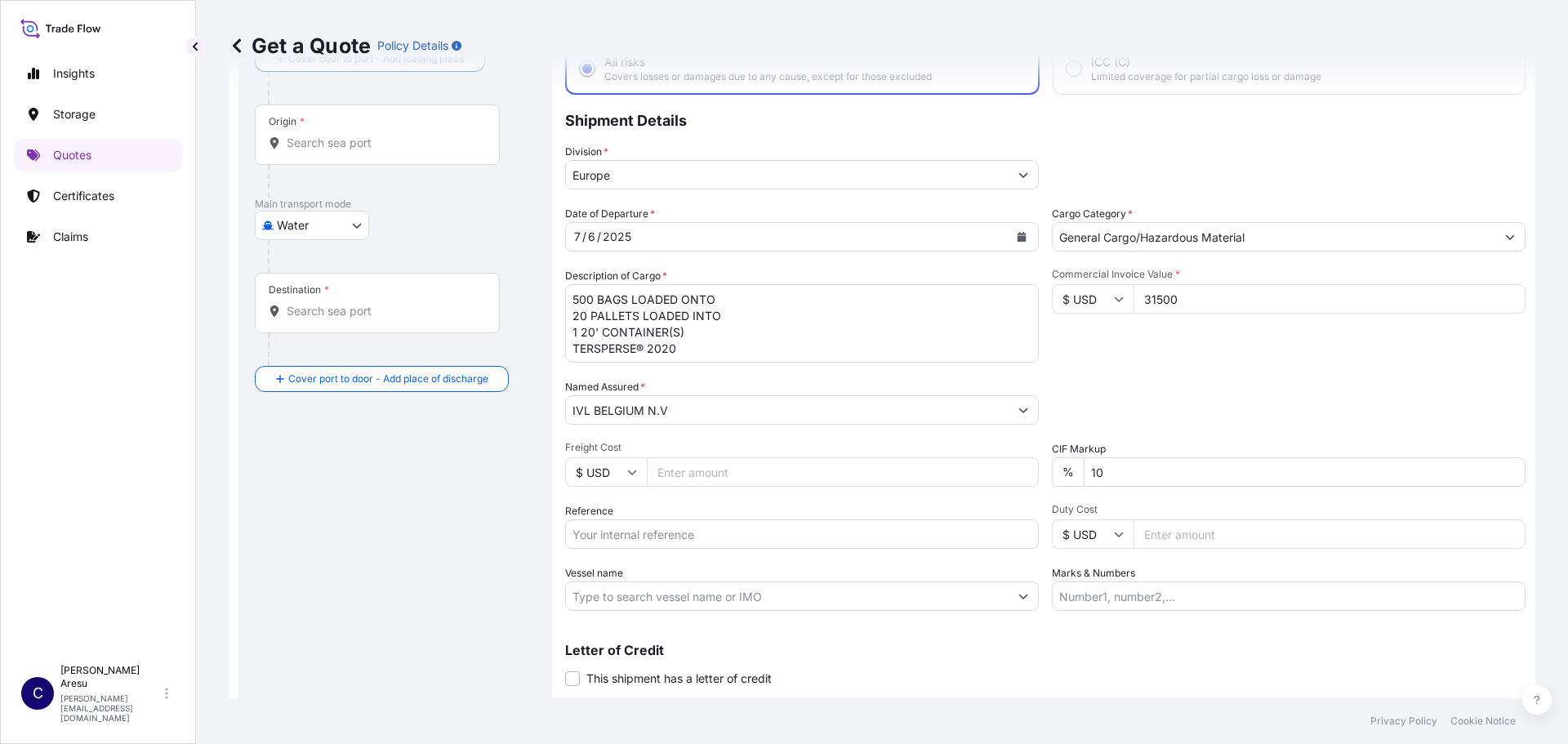 click on "Freight Cost" at bounding box center (843, 472) 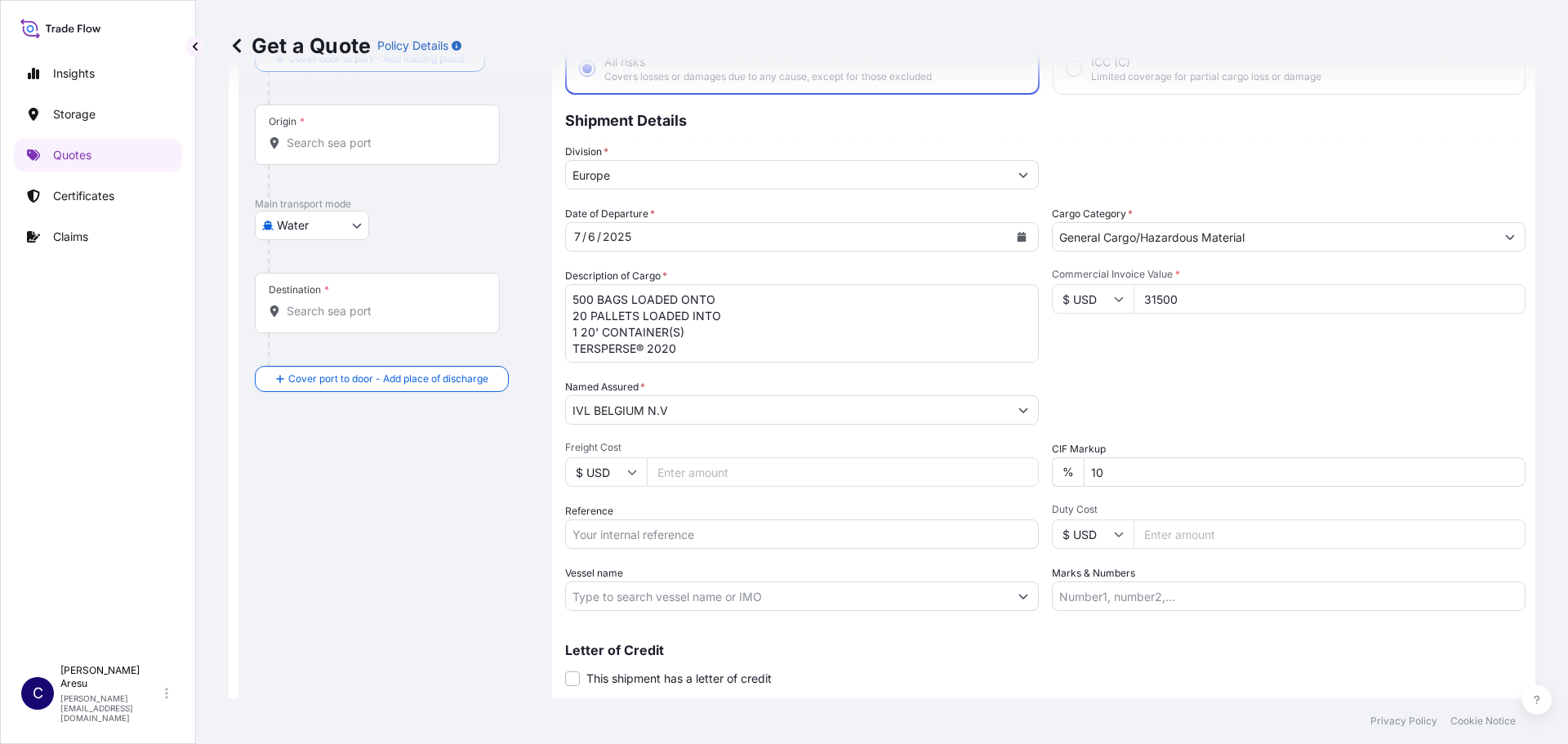 click on "Commercial Invoice Value   * $ USD 31500" at bounding box center [1289, 315] 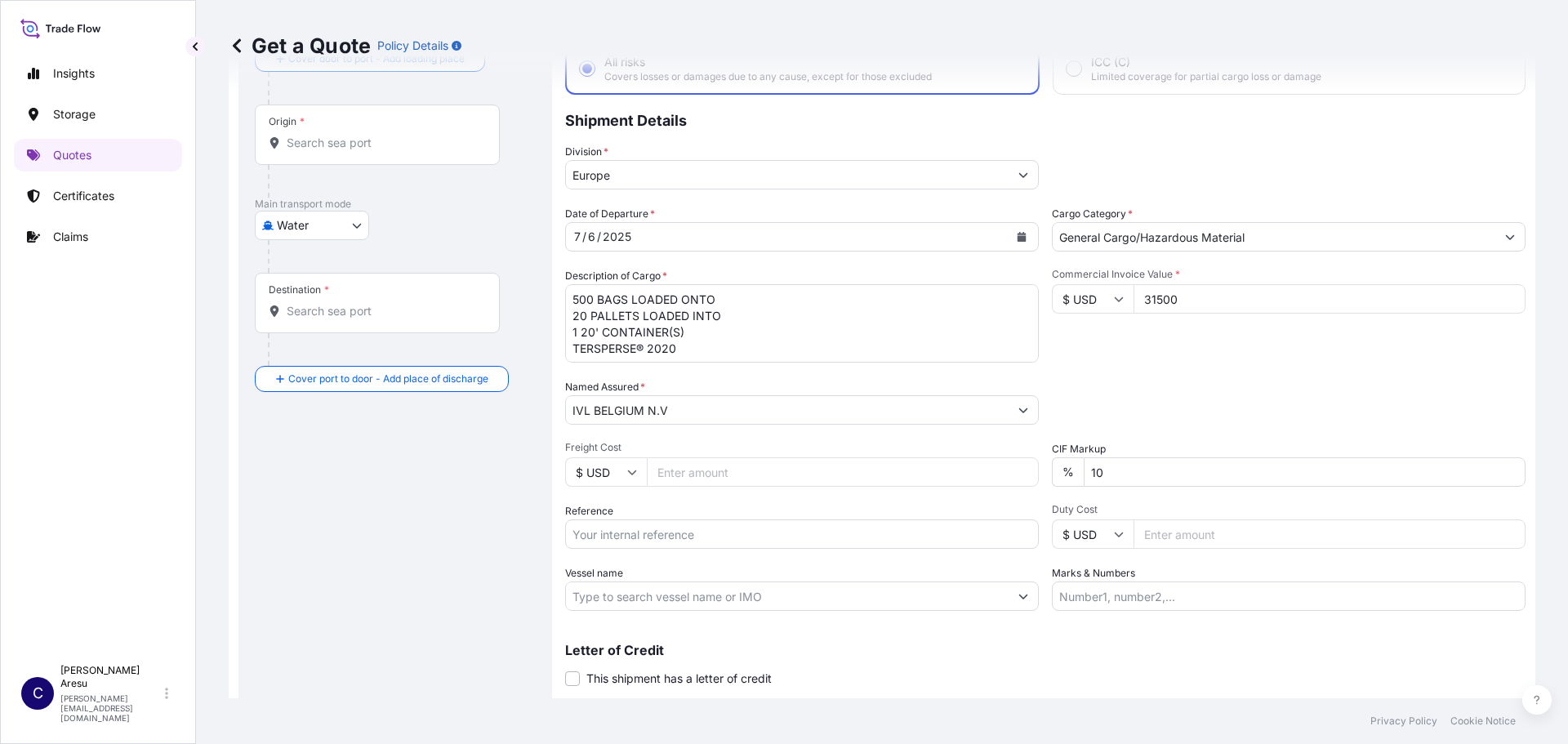 scroll, scrollTop: 152, scrollLeft: 0, axis: vertical 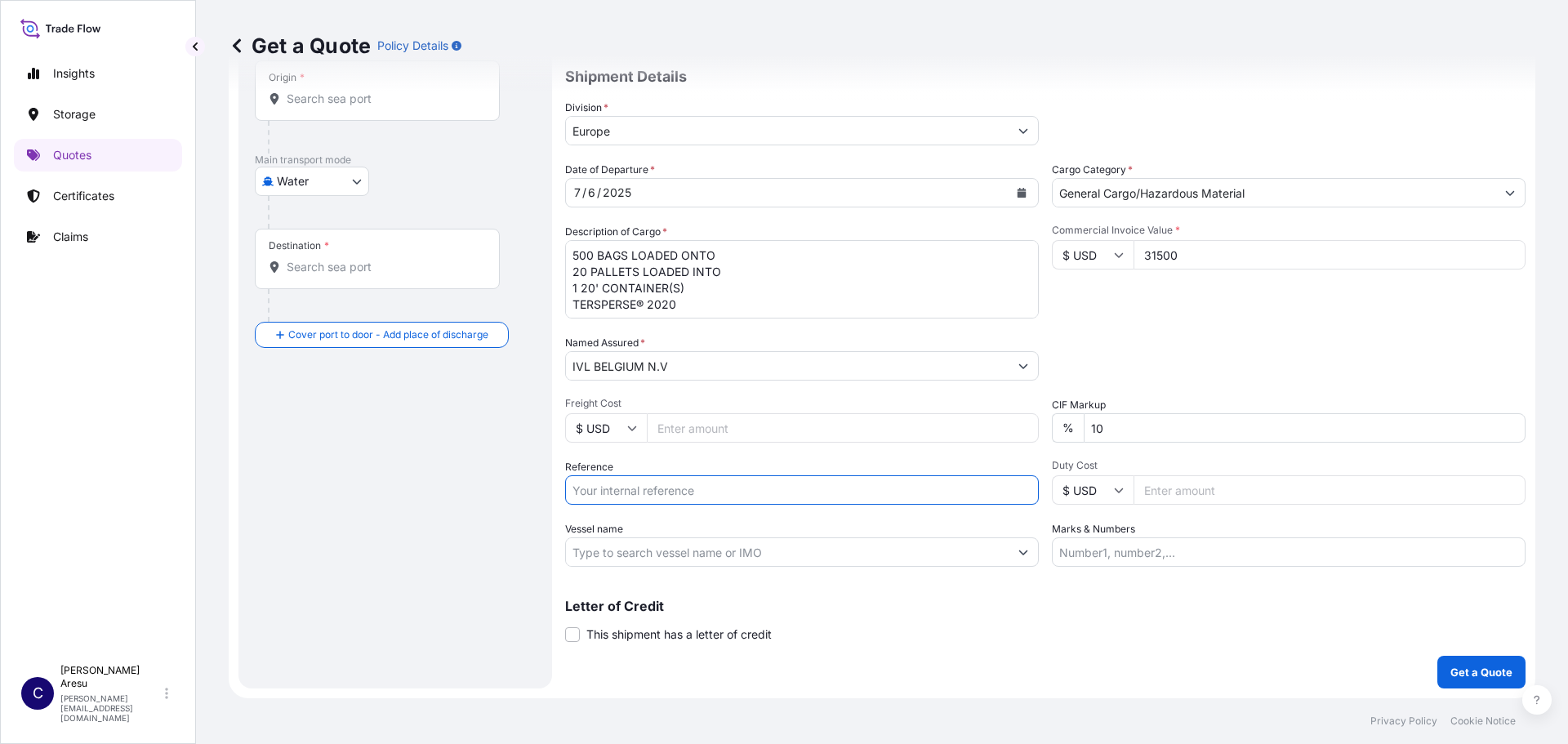 click on "Reference" at bounding box center [802, 490] 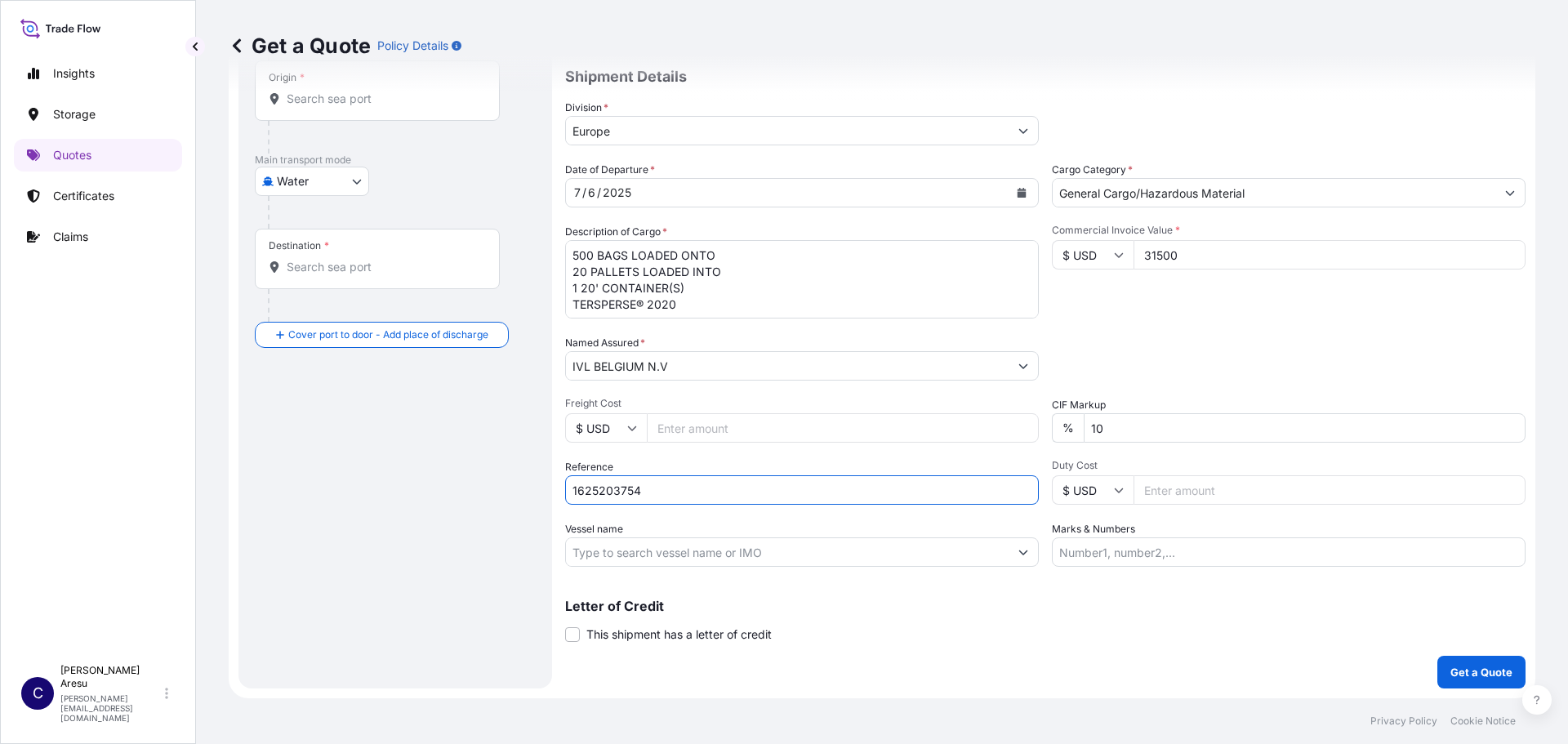 type on "1625203754" 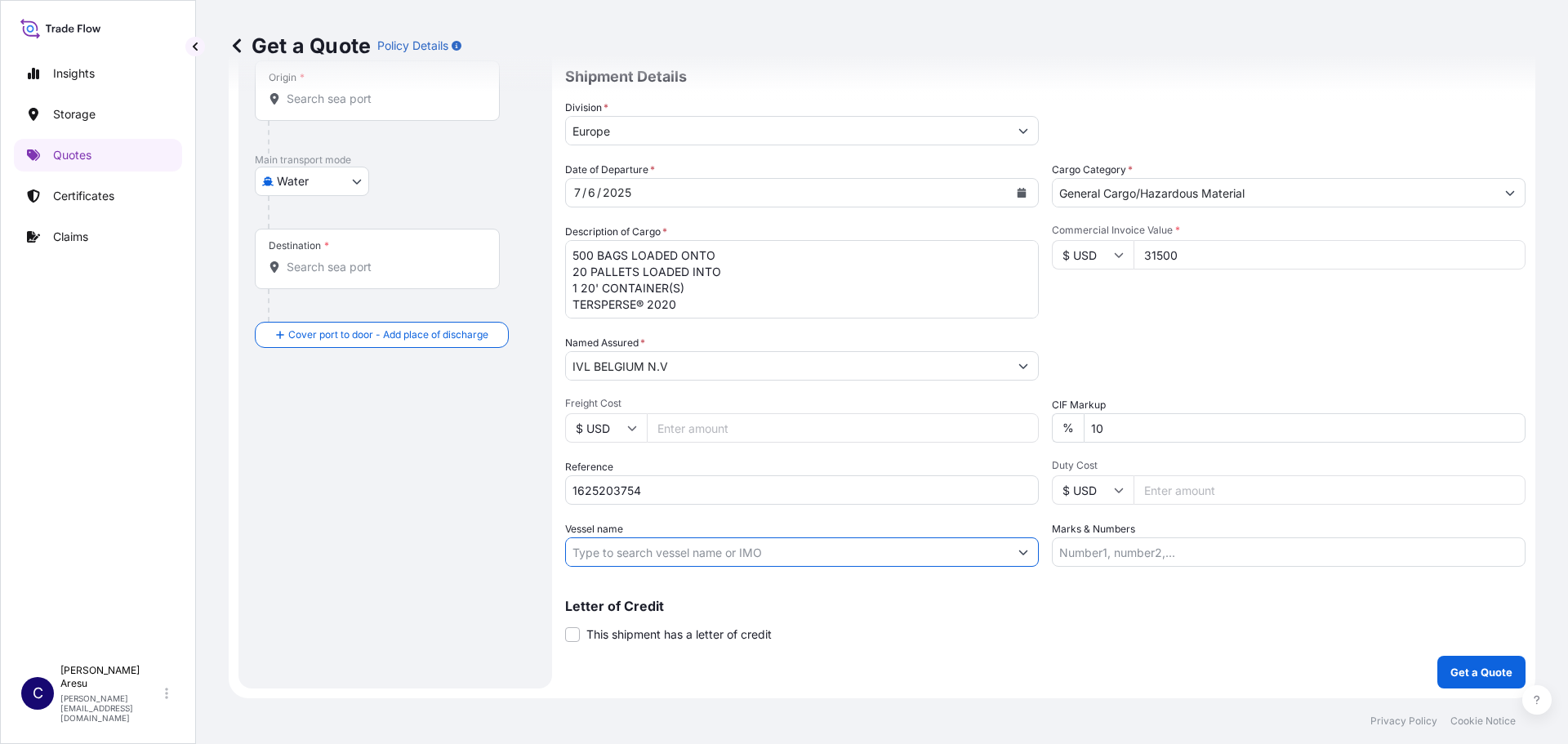 click on "Vessel name" at bounding box center (787, 552) 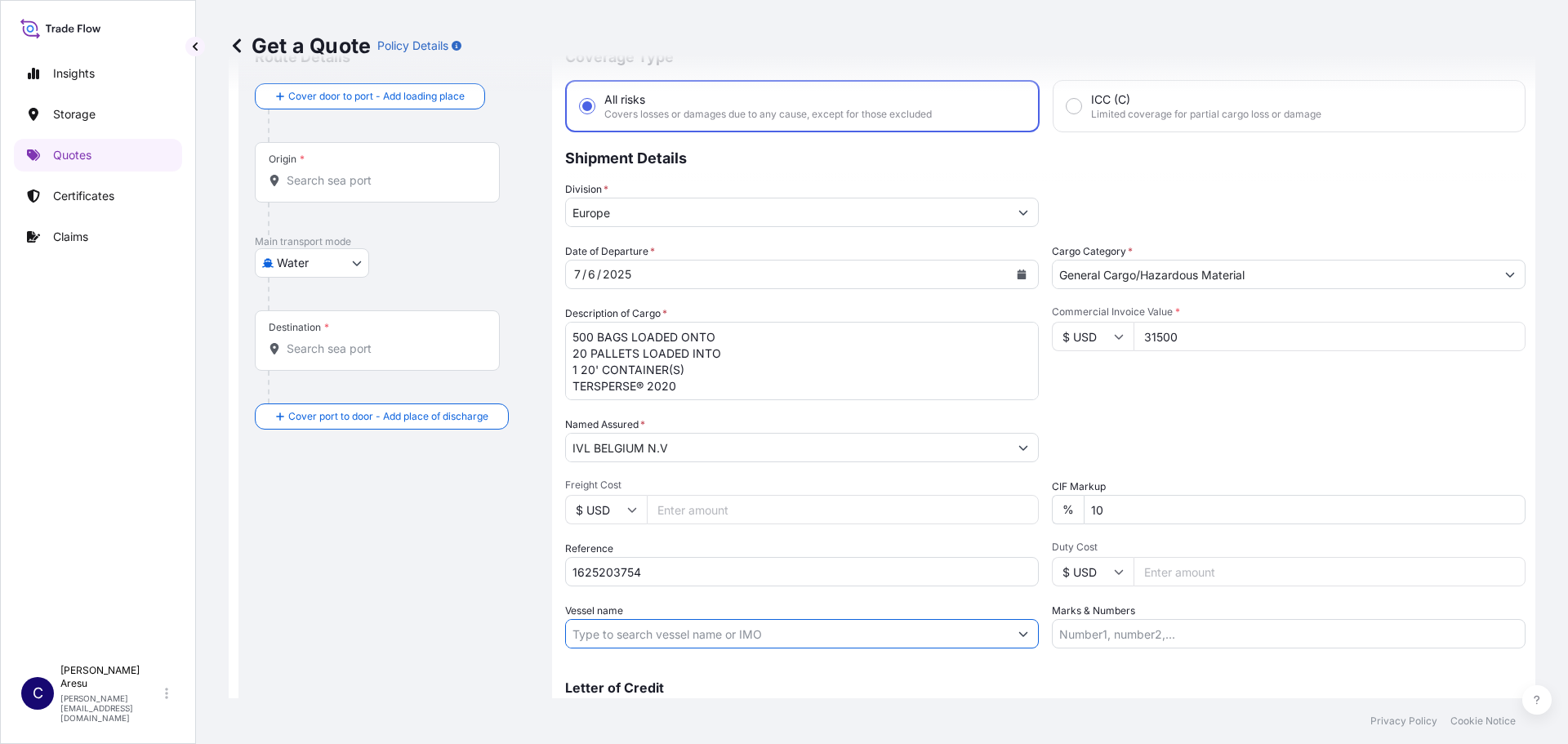 scroll, scrollTop: 0, scrollLeft: 0, axis: both 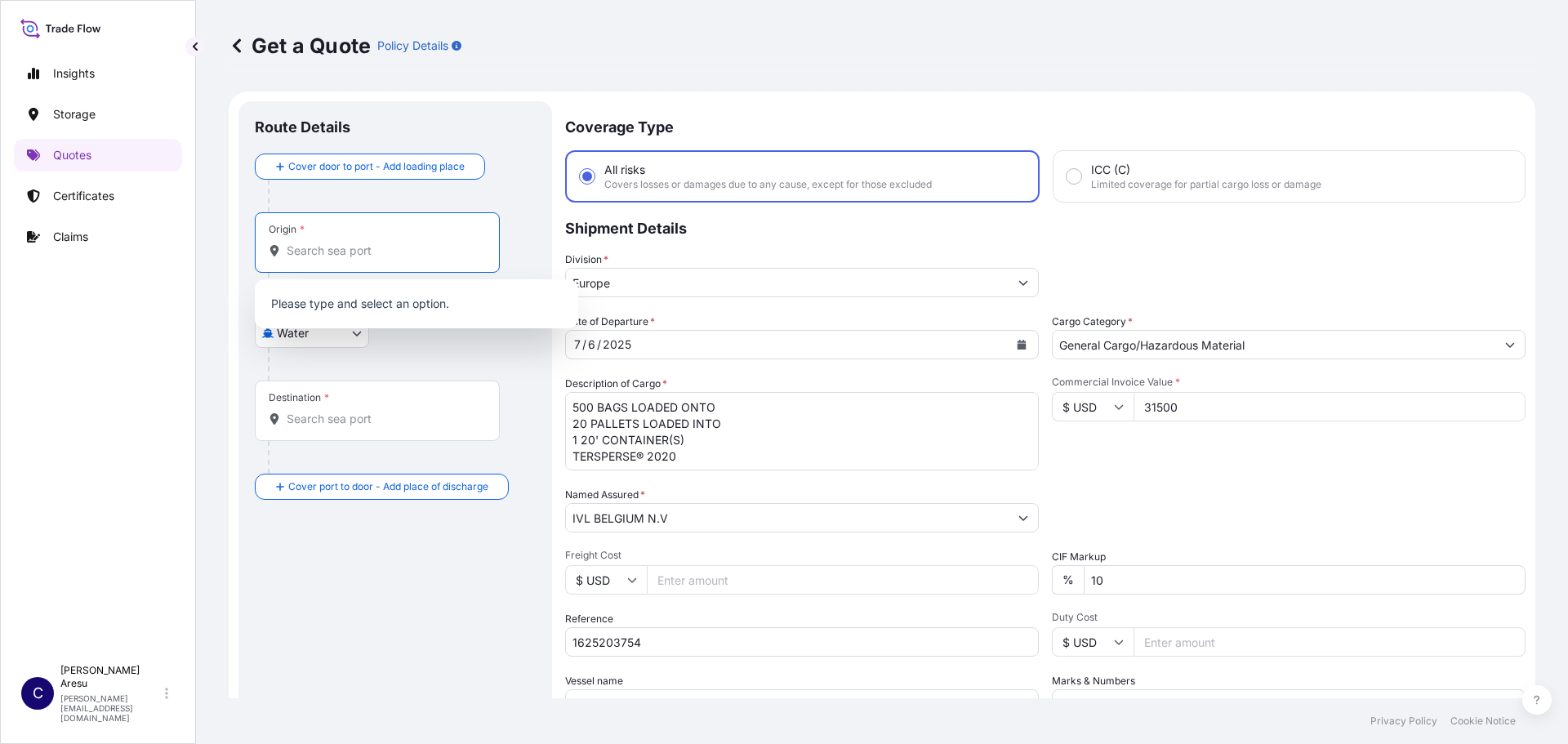 click on "Origin *" at bounding box center (383, 251) 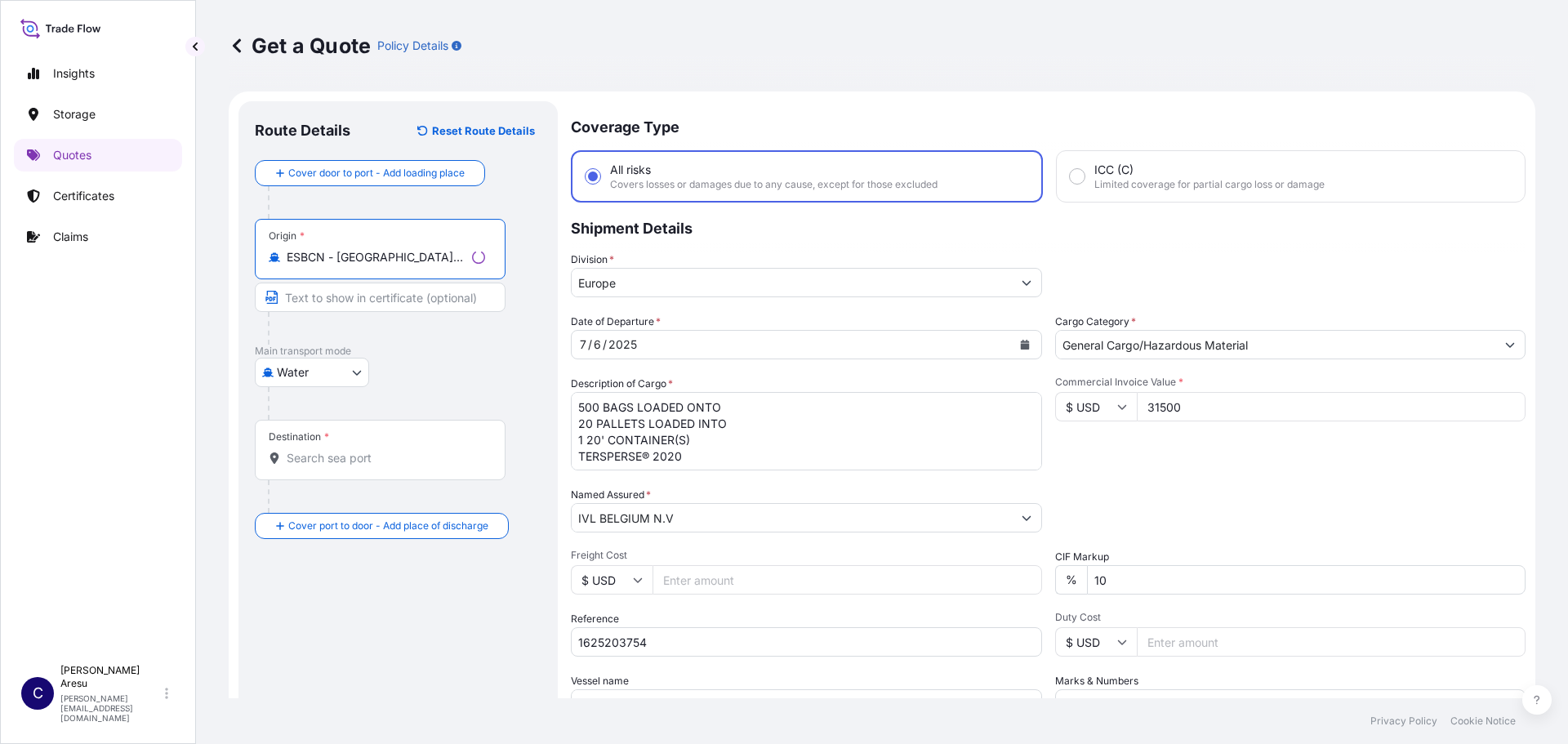 type on "ESBCN - [GEOGRAPHIC_DATA], [GEOGRAPHIC_DATA]" 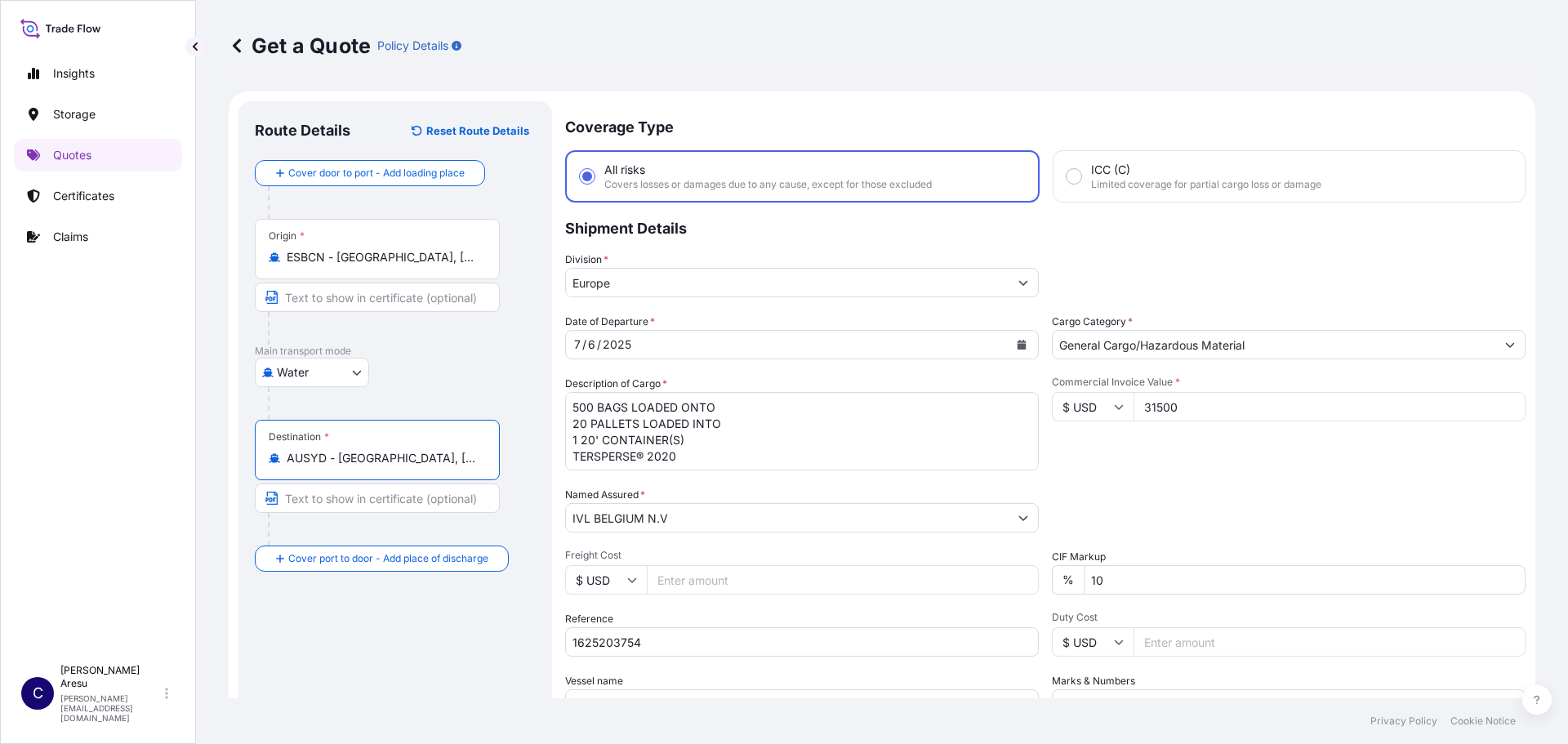 scroll, scrollTop: 2, scrollLeft: 0, axis: vertical 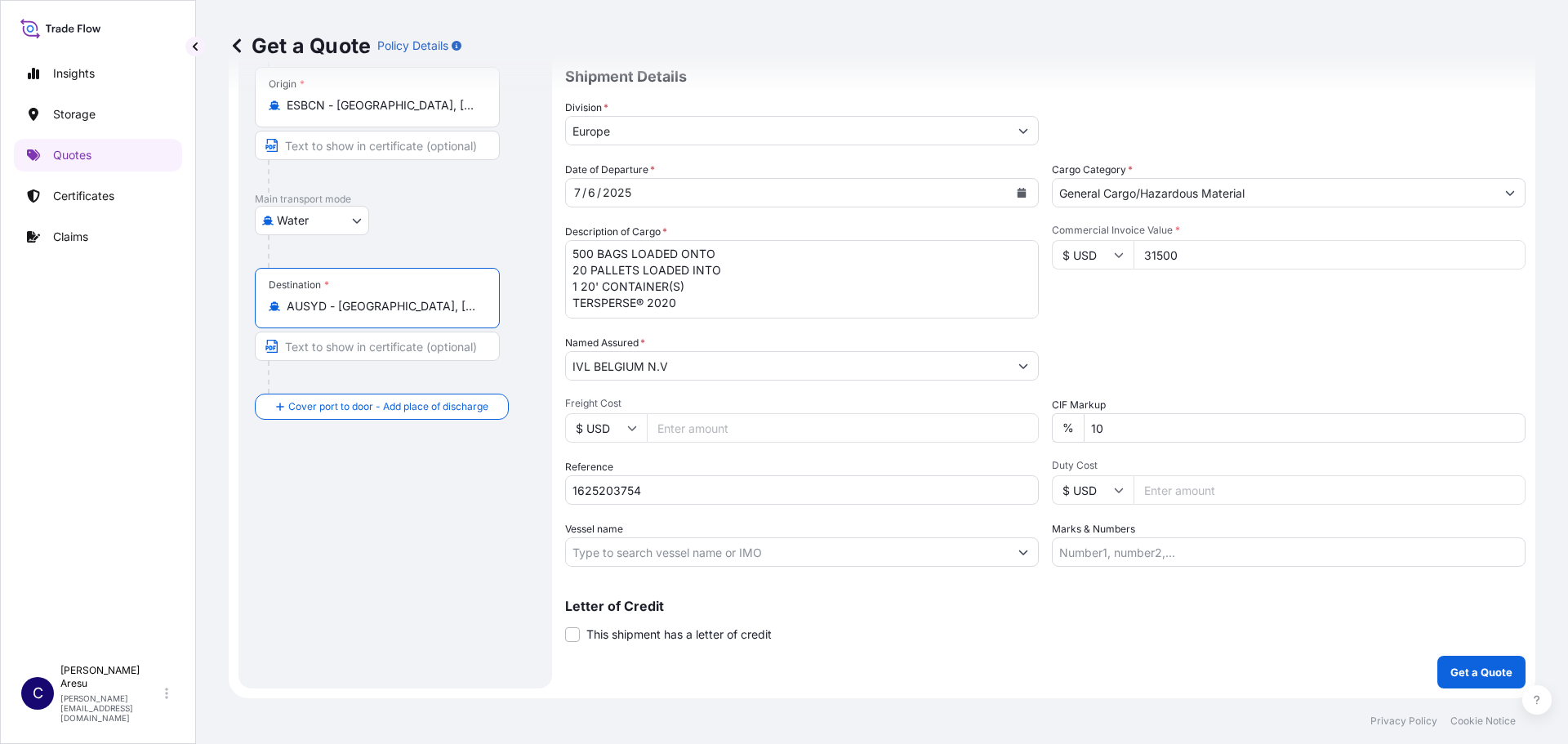 type on "AUSYD - [GEOGRAPHIC_DATA], [GEOGRAPHIC_DATA]" 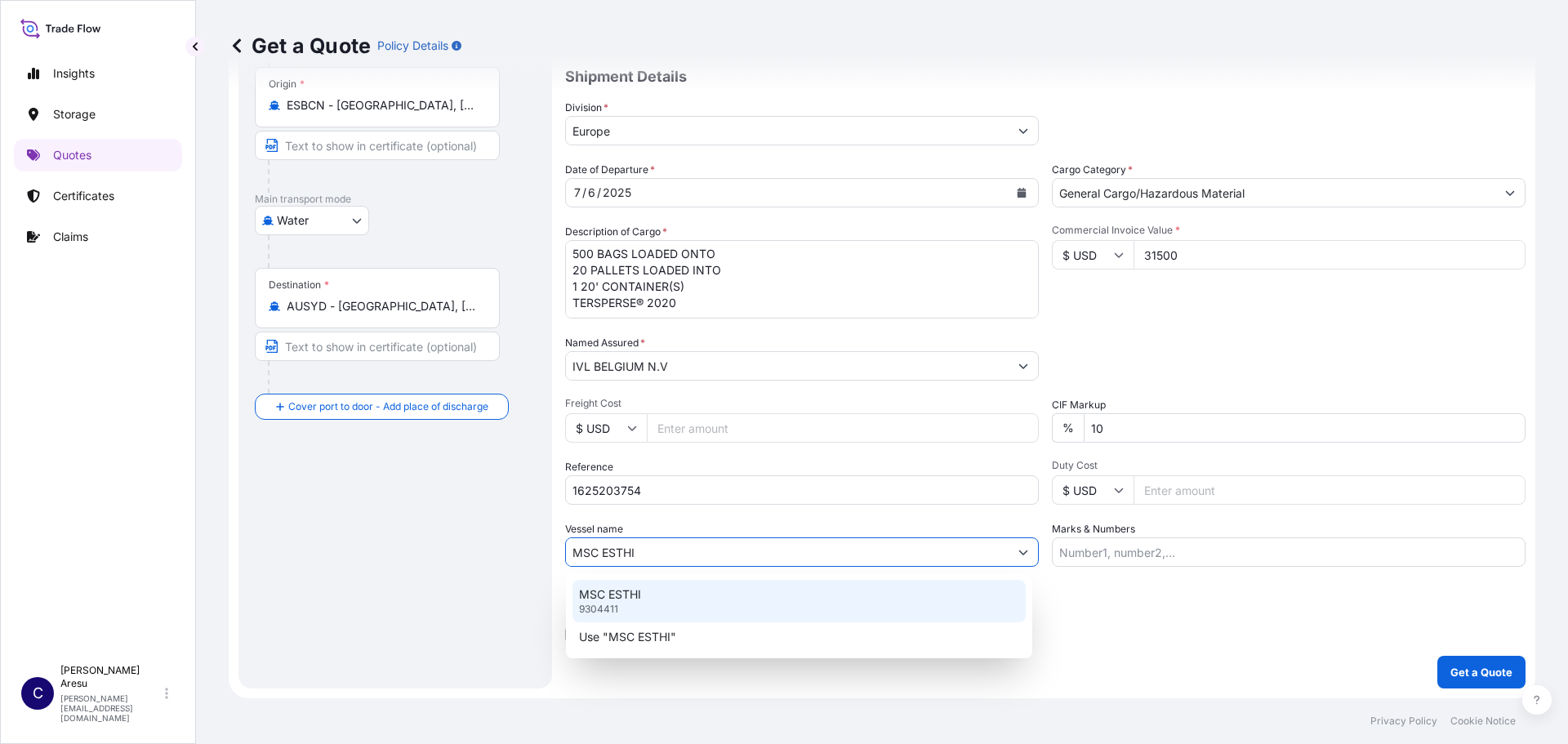 click on "MSC ESTHI" at bounding box center (610, 595) 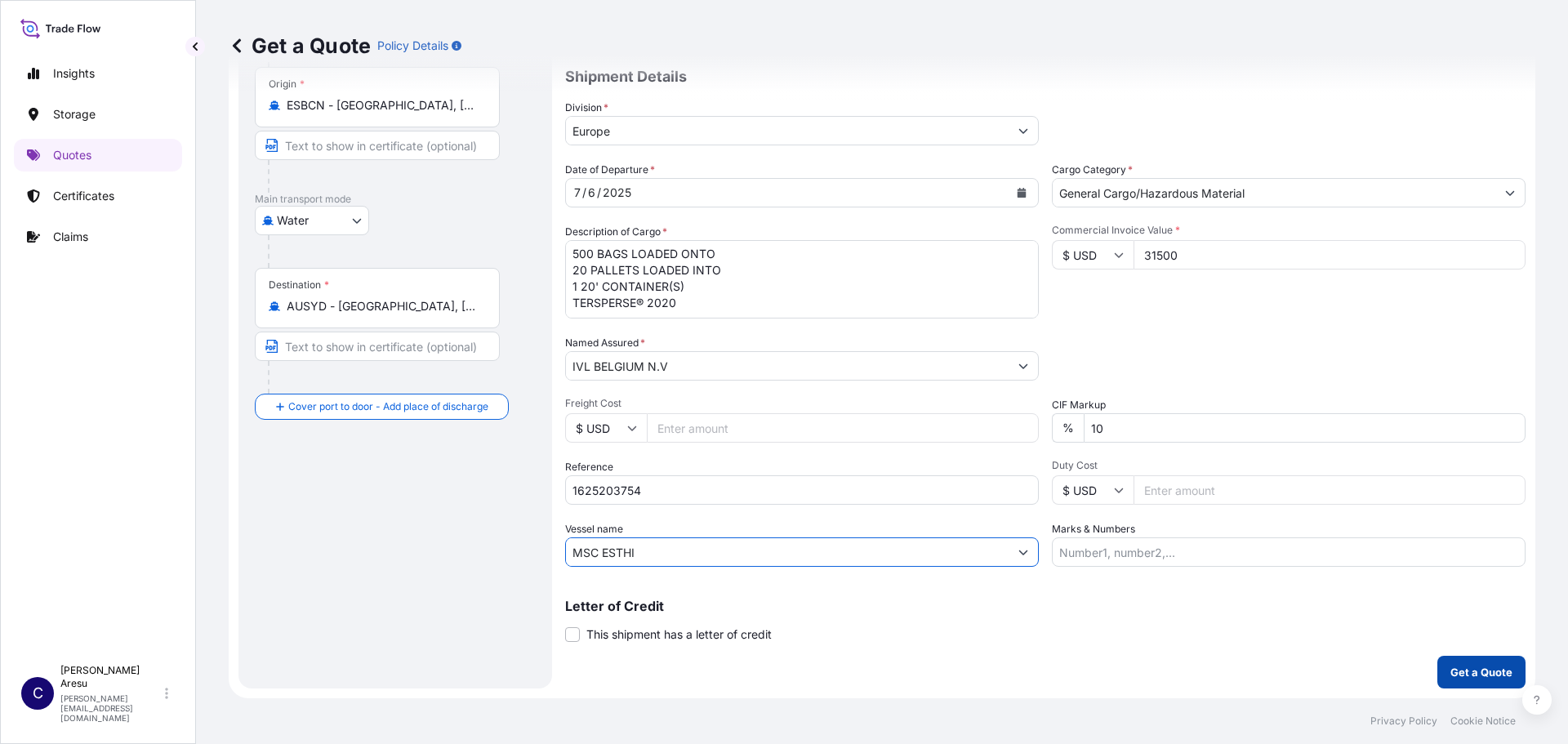 type on "MSC ESTHI" 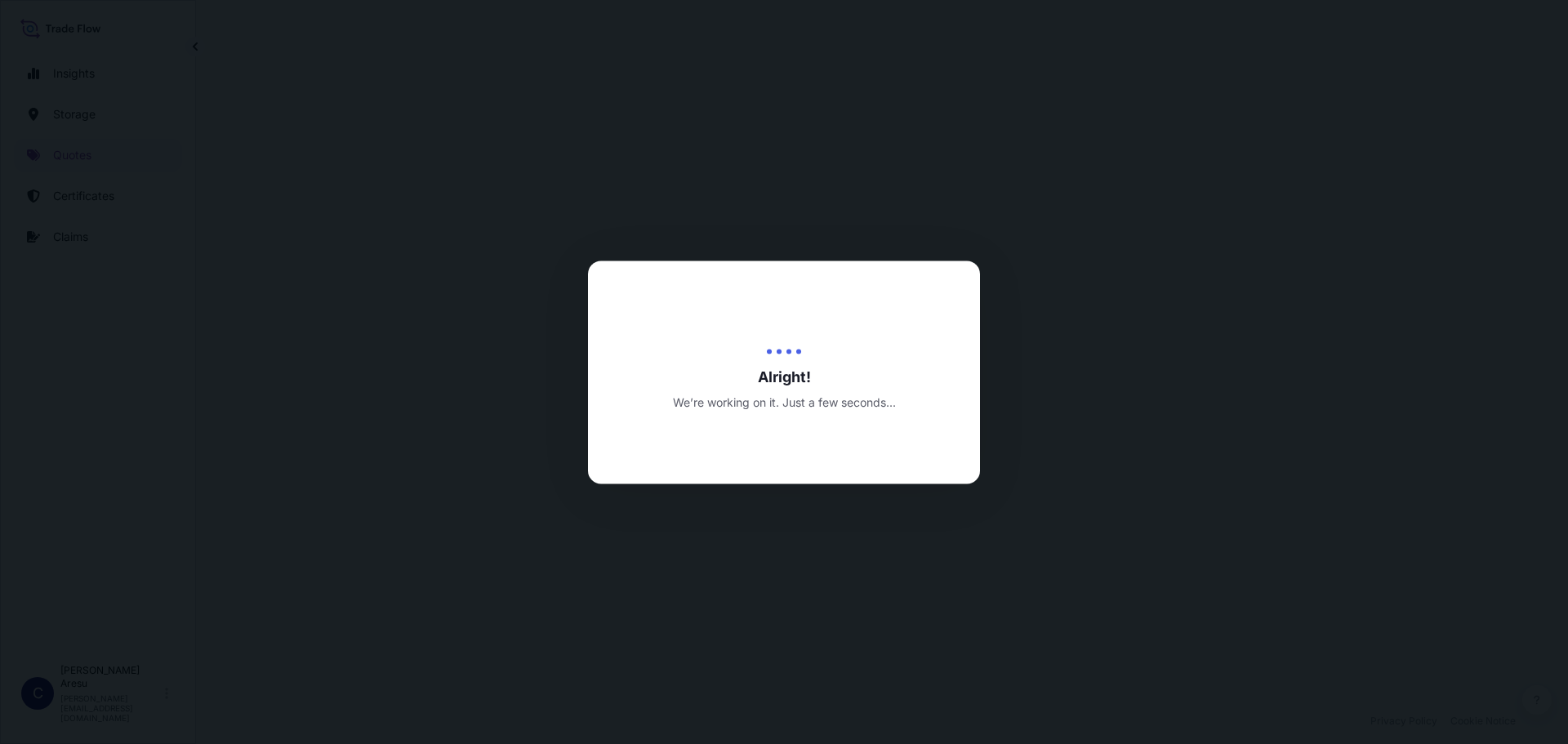 select on "Water" 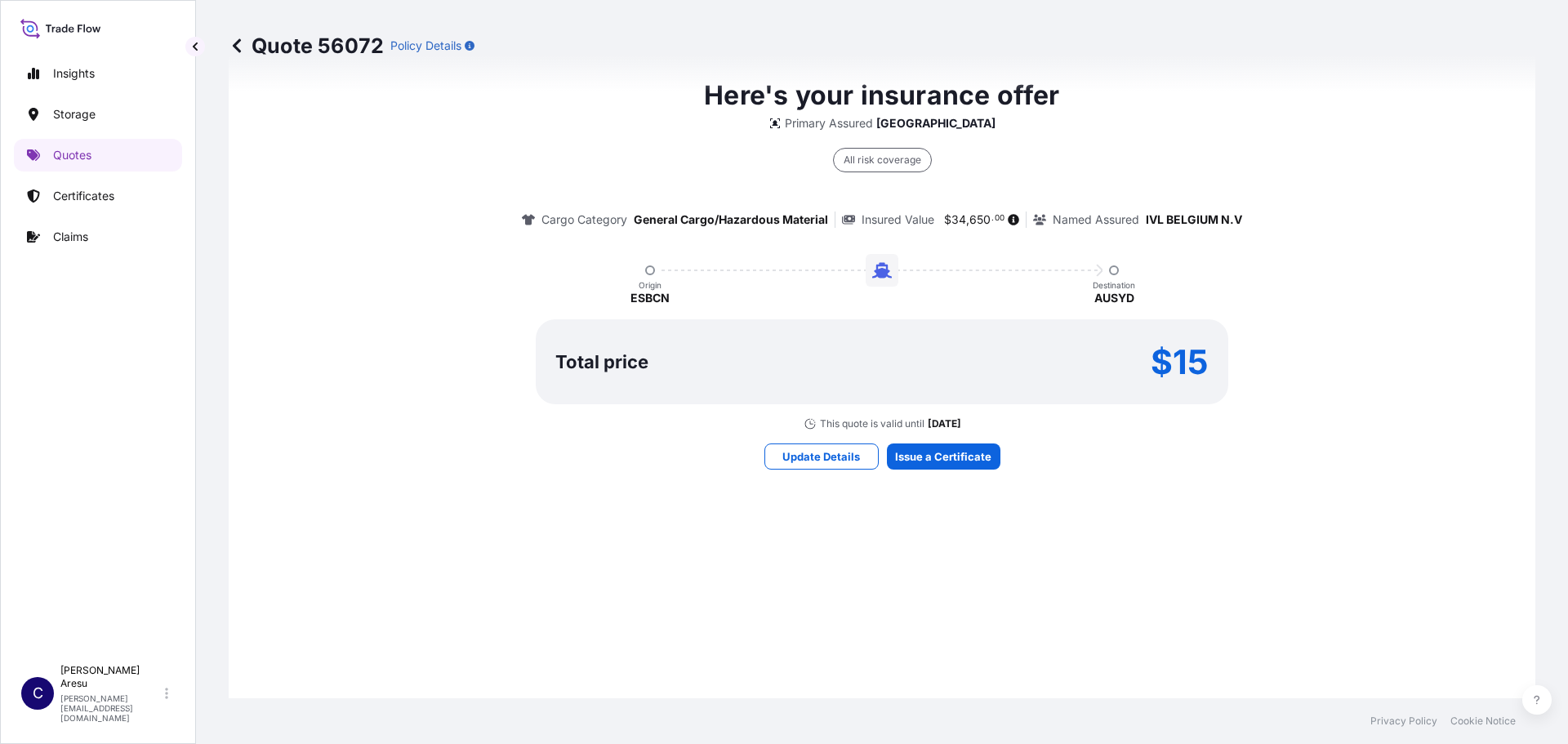 scroll, scrollTop: 1275, scrollLeft: 0, axis: vertical 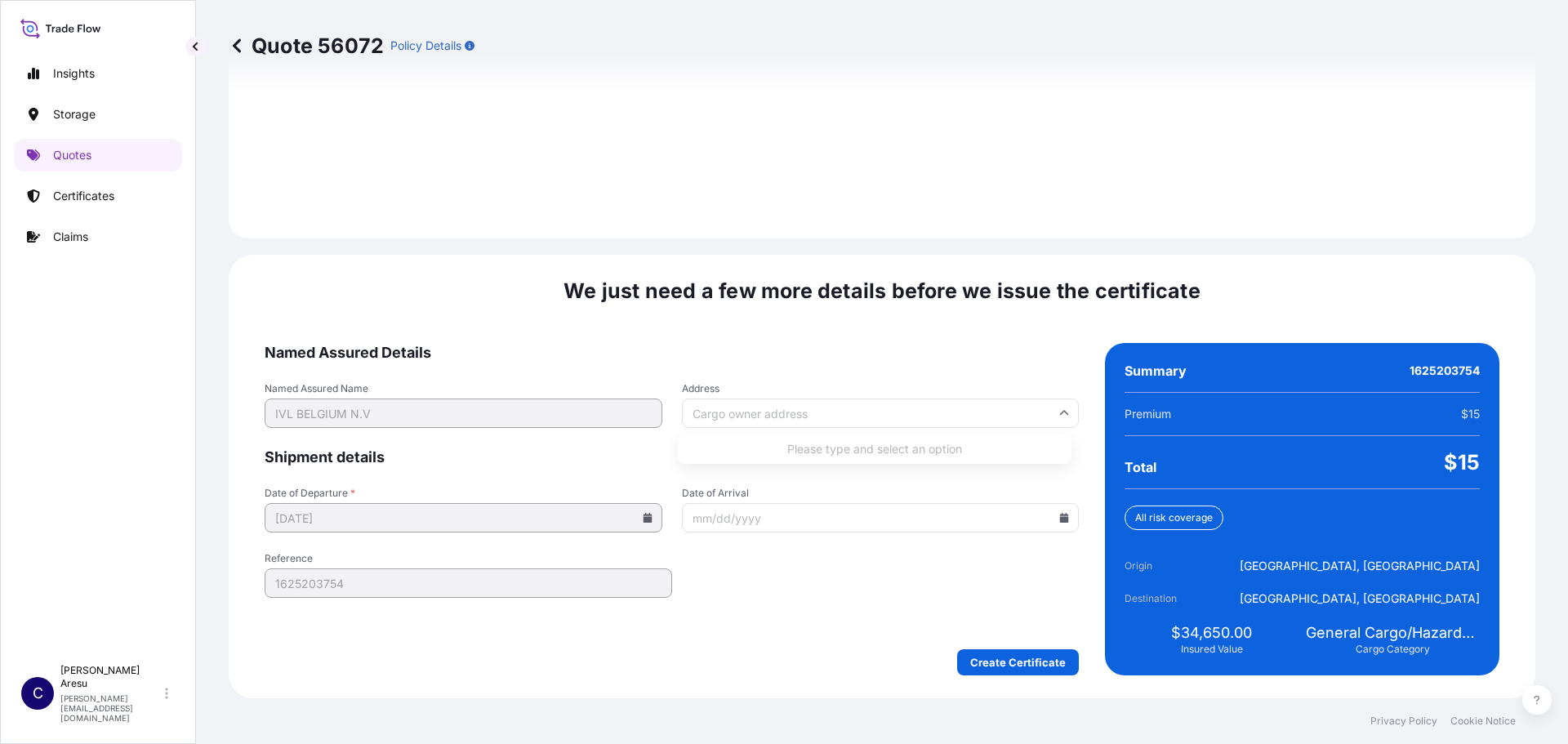 drag, startPoint x: 729, startPoint y: 409, endPoint x: 733, endPoint y: 381, distance: 28.284271 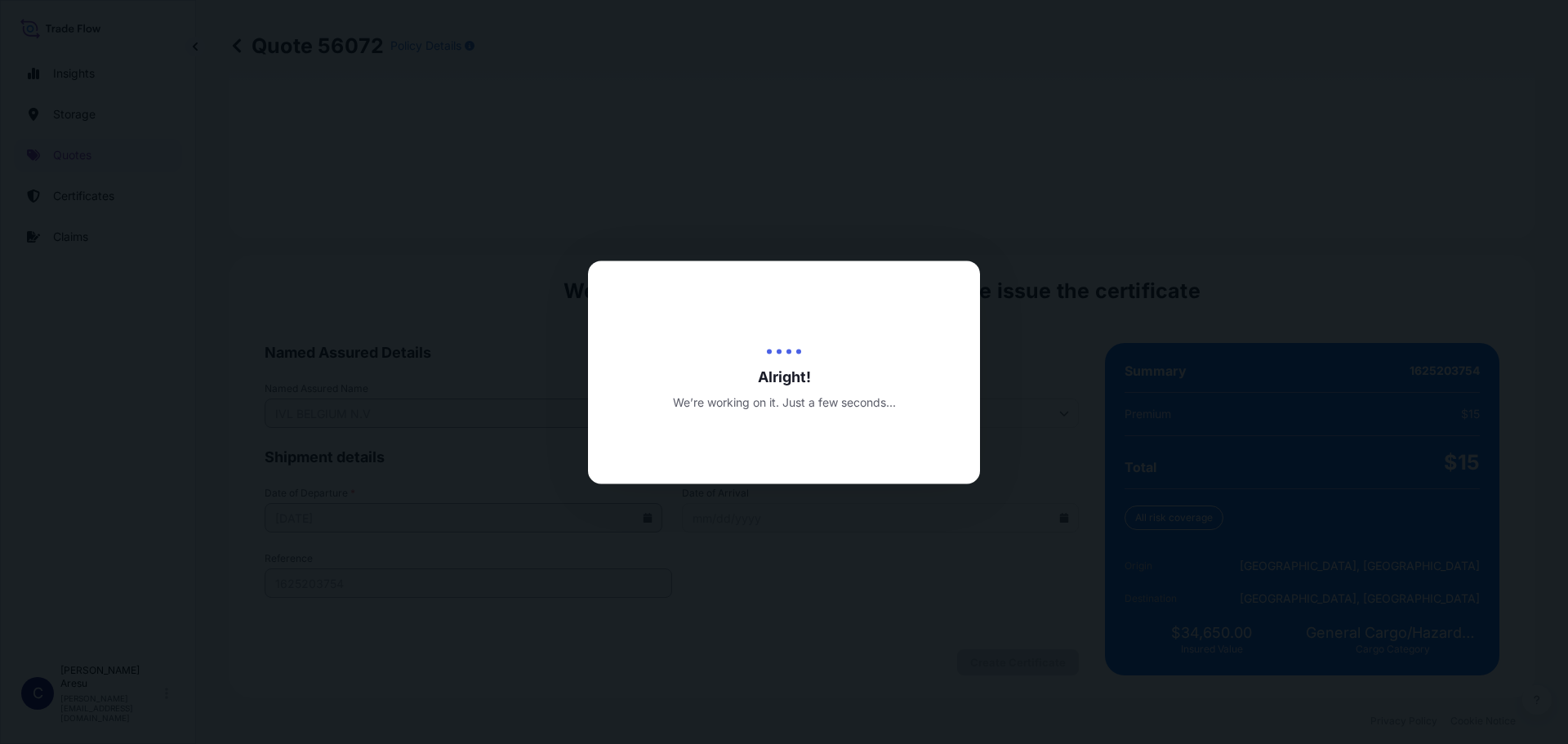 scroll, scrollTop: 0, scrollLeft: 0, axis: both 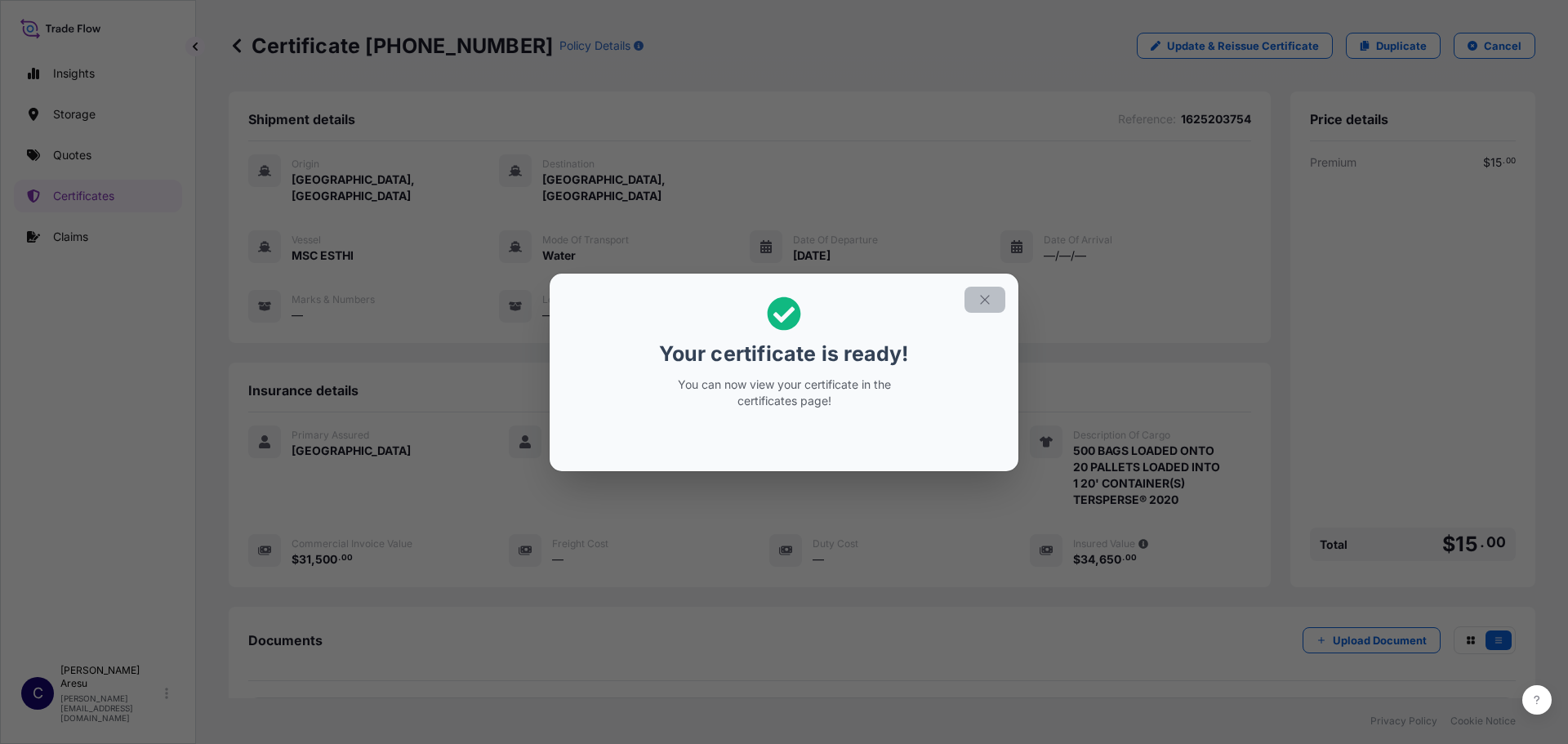 click 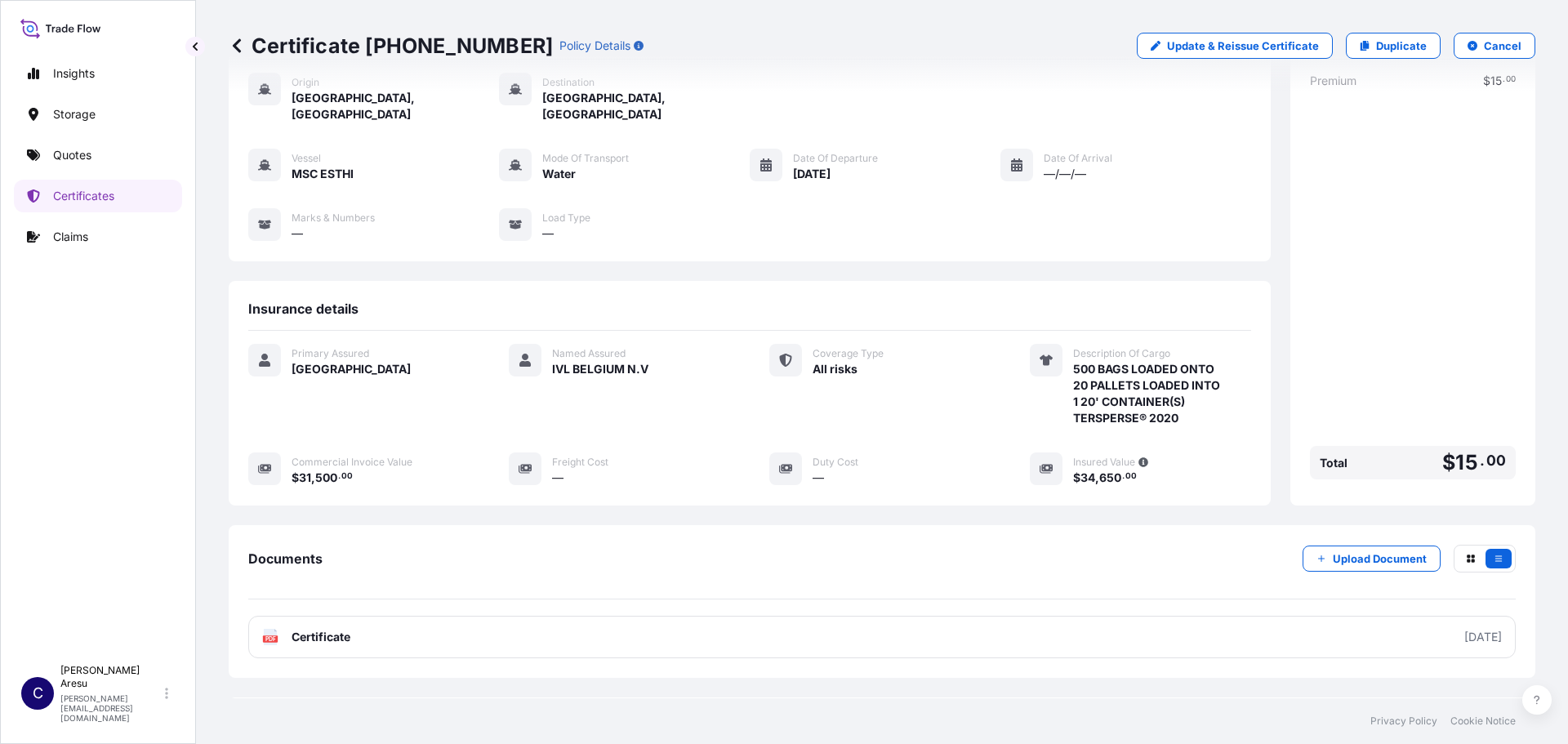 scroll, scrollTop: 147, scrollLeft: 0, axis: vertical 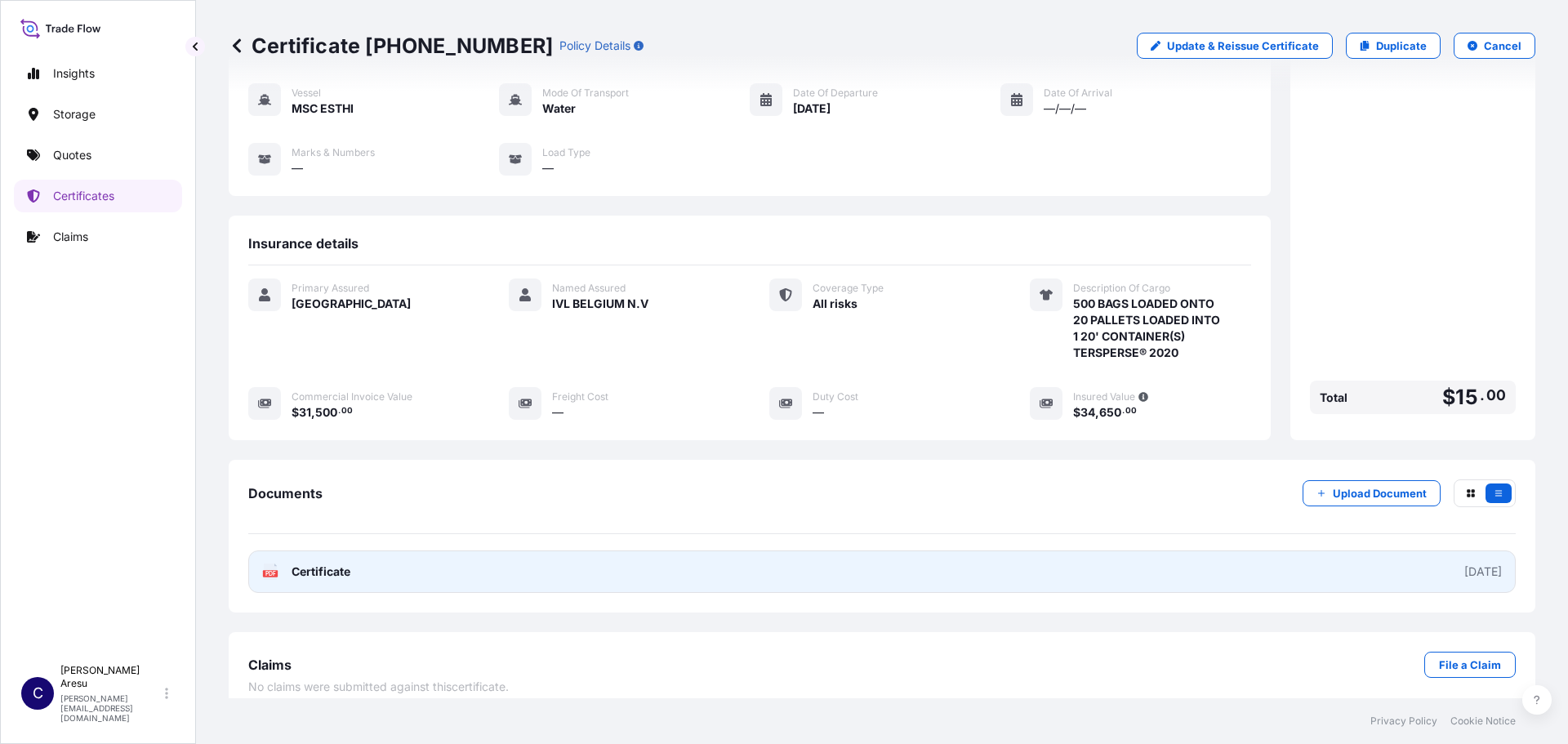 click on "PDF Certificate" at bounding box center [306, 572] 